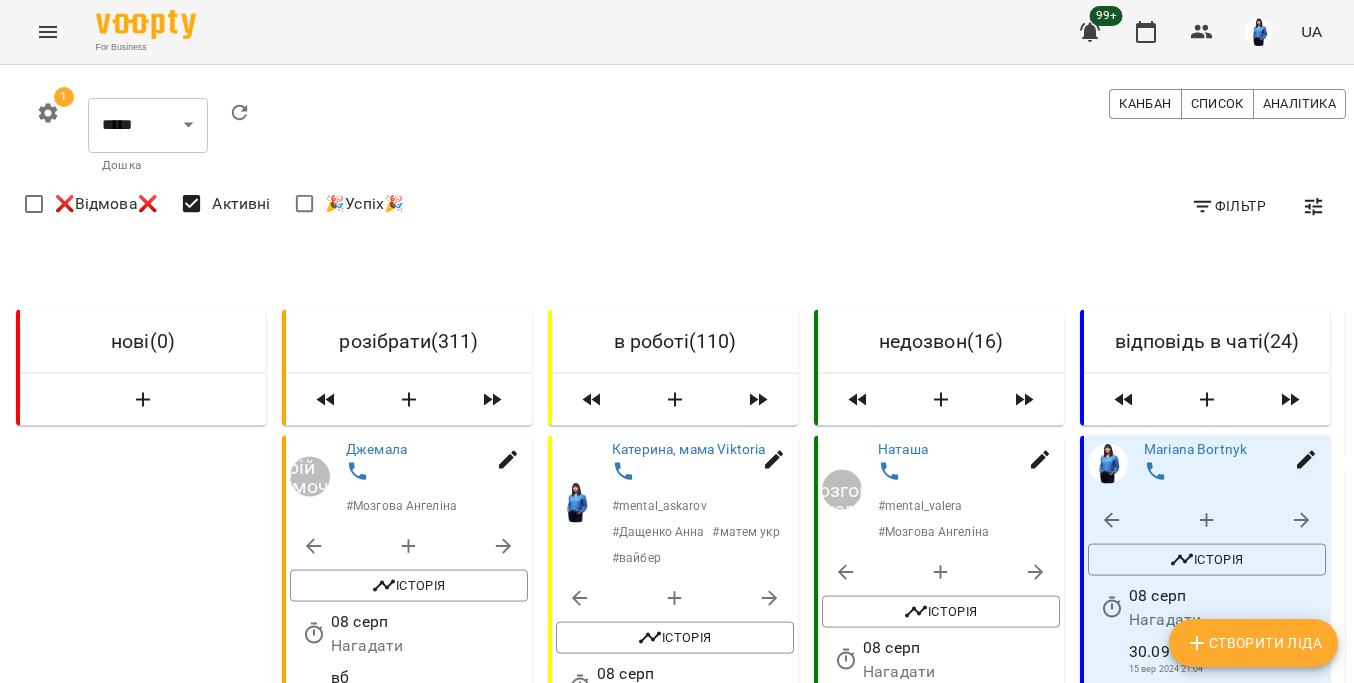 scroll, scrollTop: 0, scrollLeft: 0, axis: both 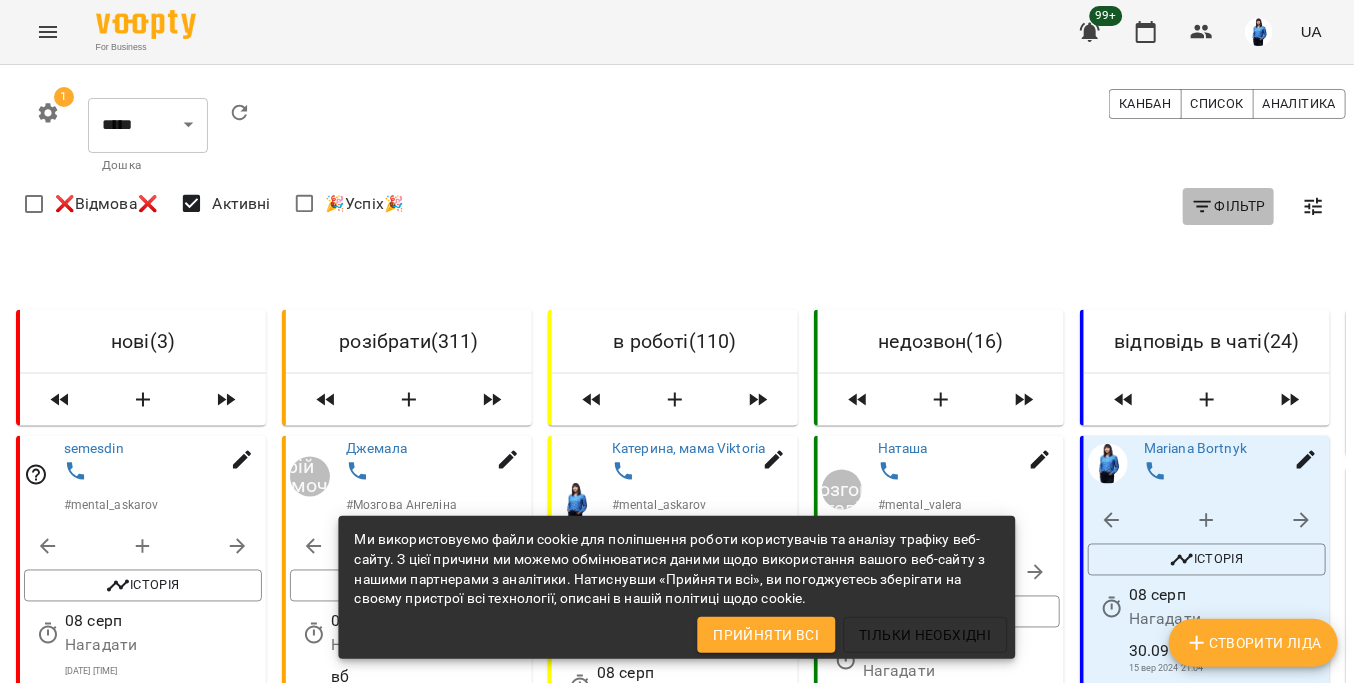 click on "Фільтр" at bounding box center [1228, 206] 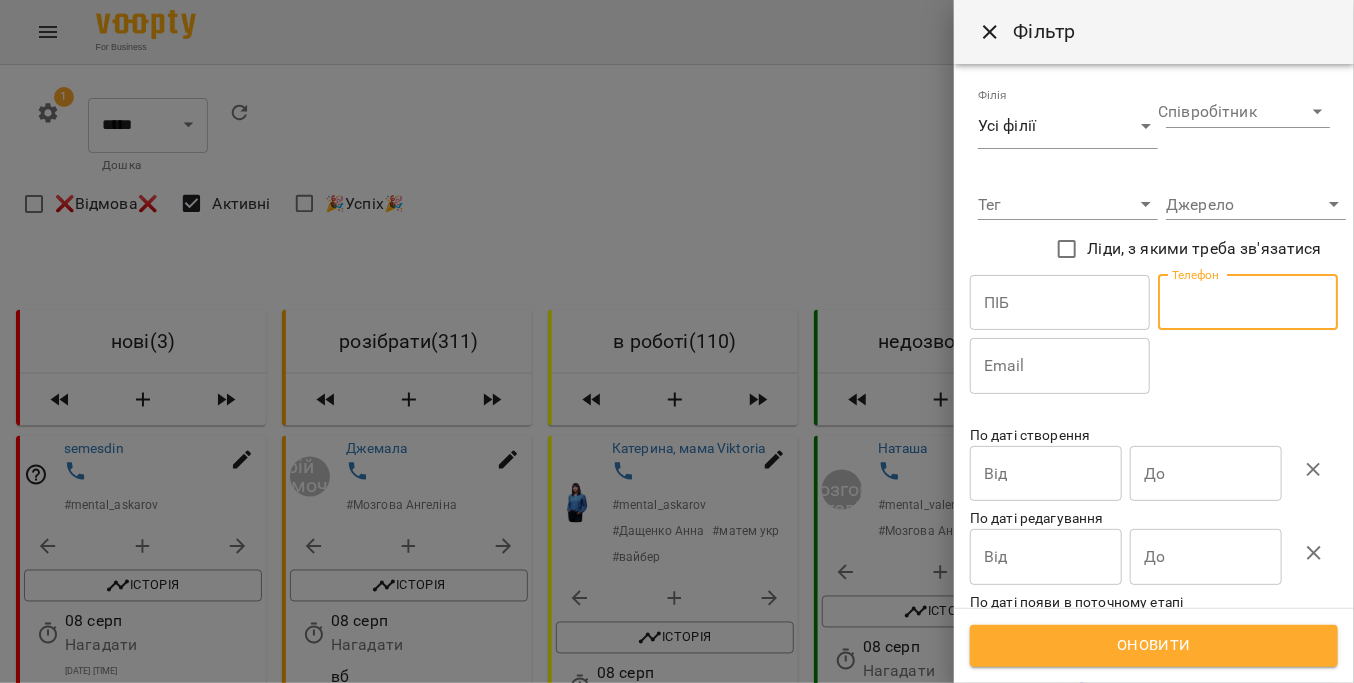 click at bounding box center [1248, 303] 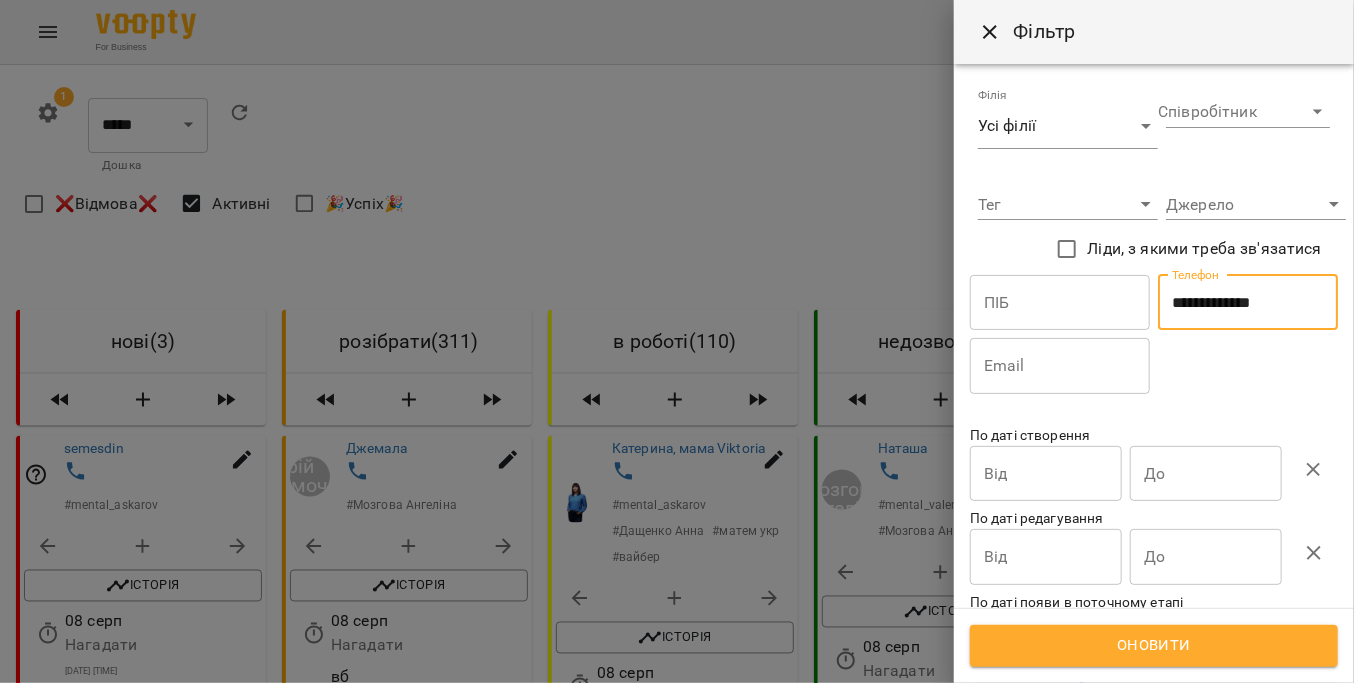 type on "**********" 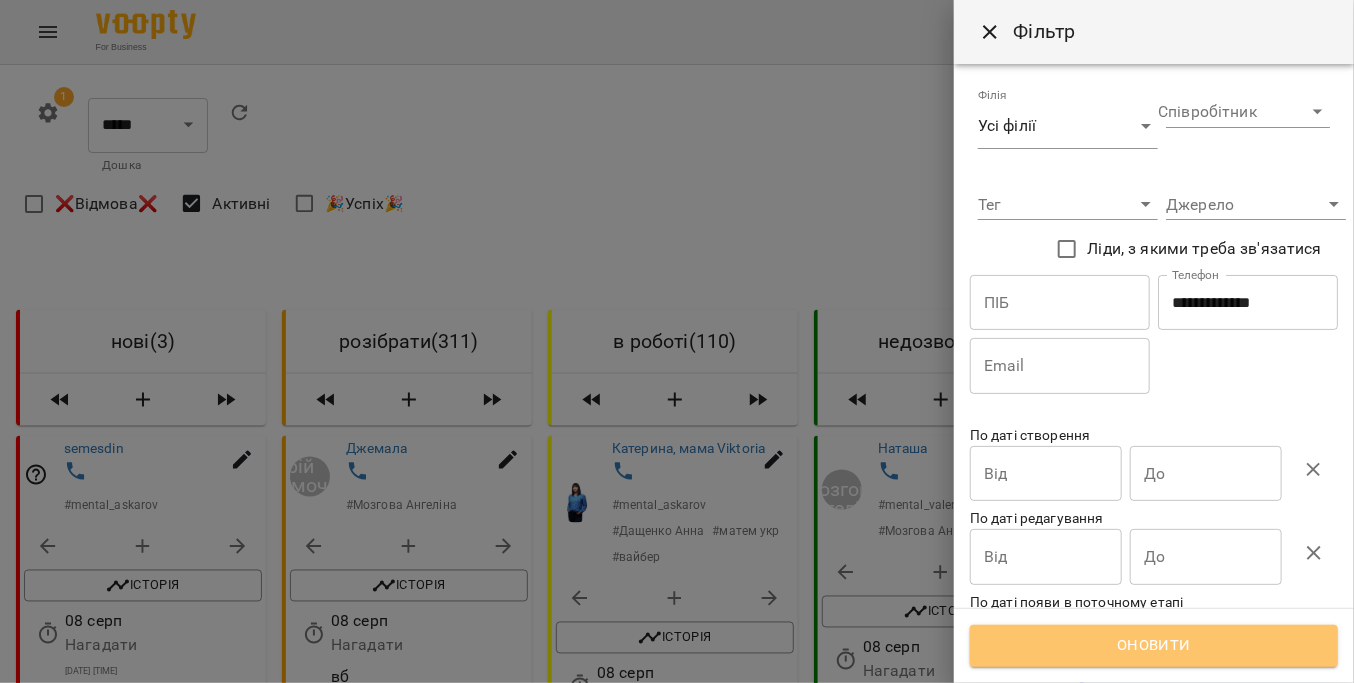 drag, startPoint x: 1124, startPoint y: 655, endPoint x: 1082, endPoint y: 655, distance: 42 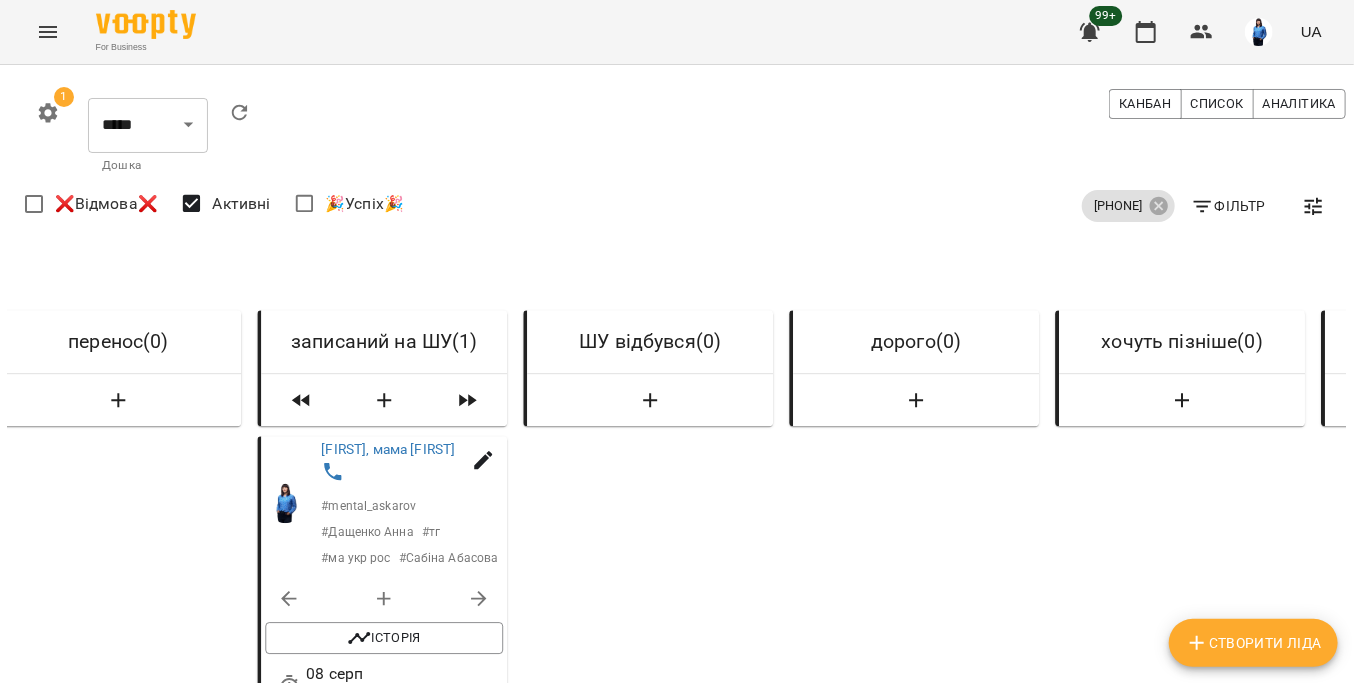 scroll, scrollTop: 0, scrollLeft: 2142, axis: horizontal 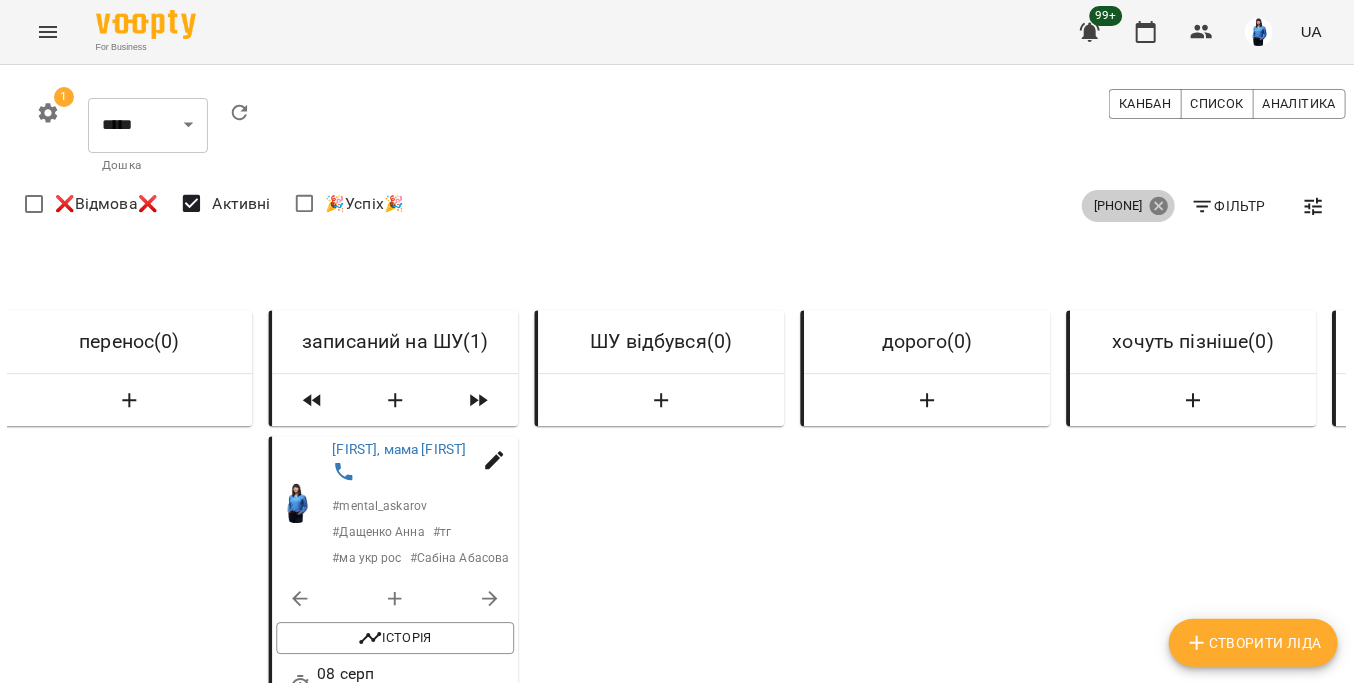 click 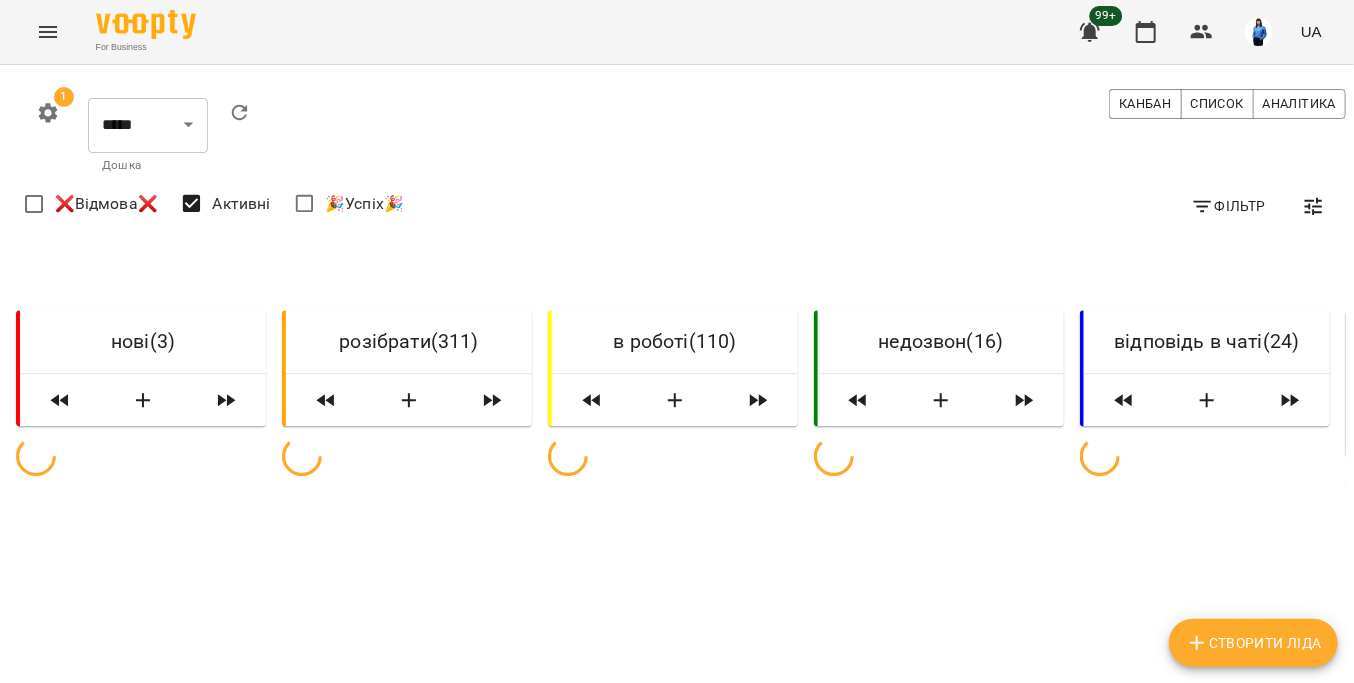 click on "Фільтр" at bounding box center [1228, 206] 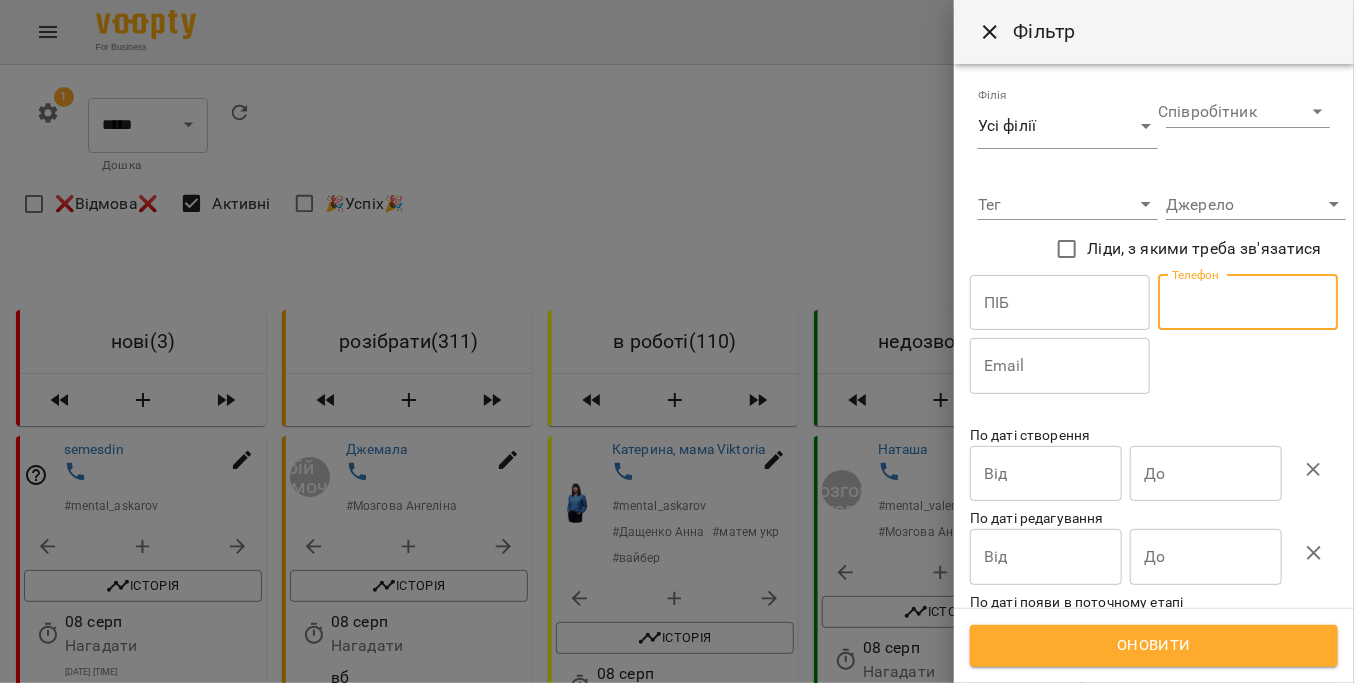 click at bounding box center (1248, 303) 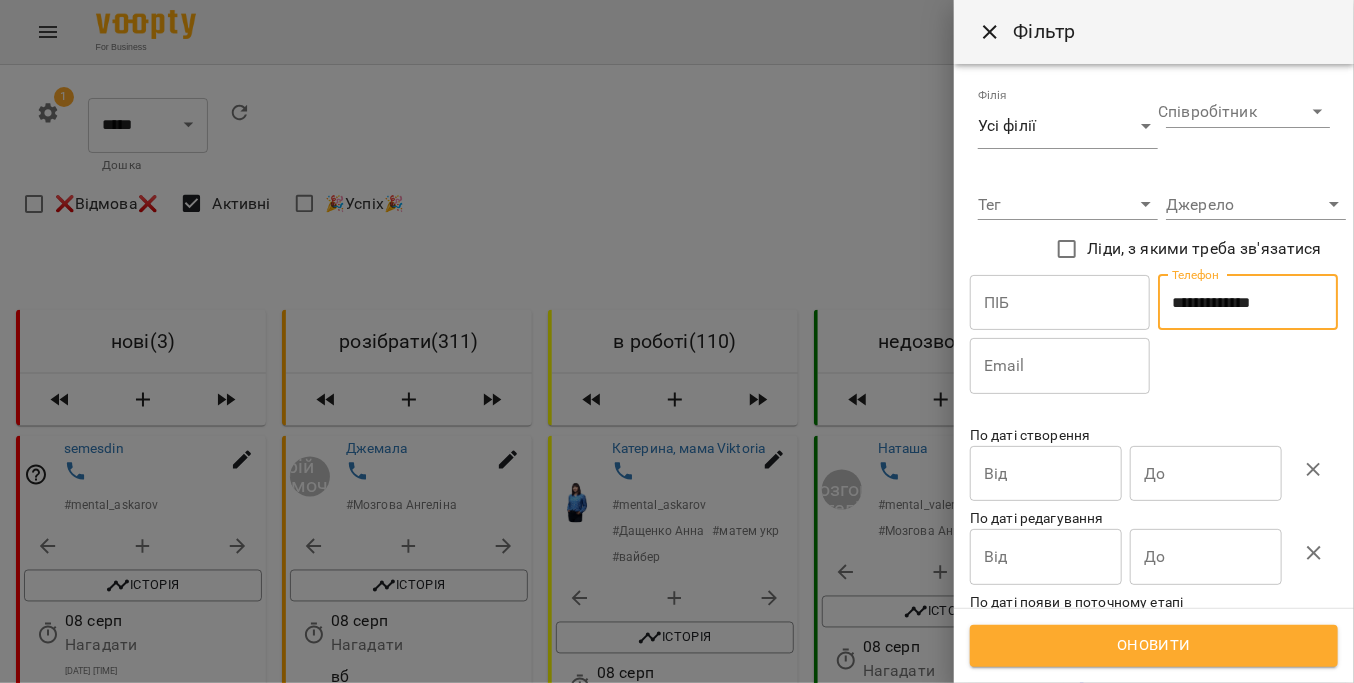 type on "**********" 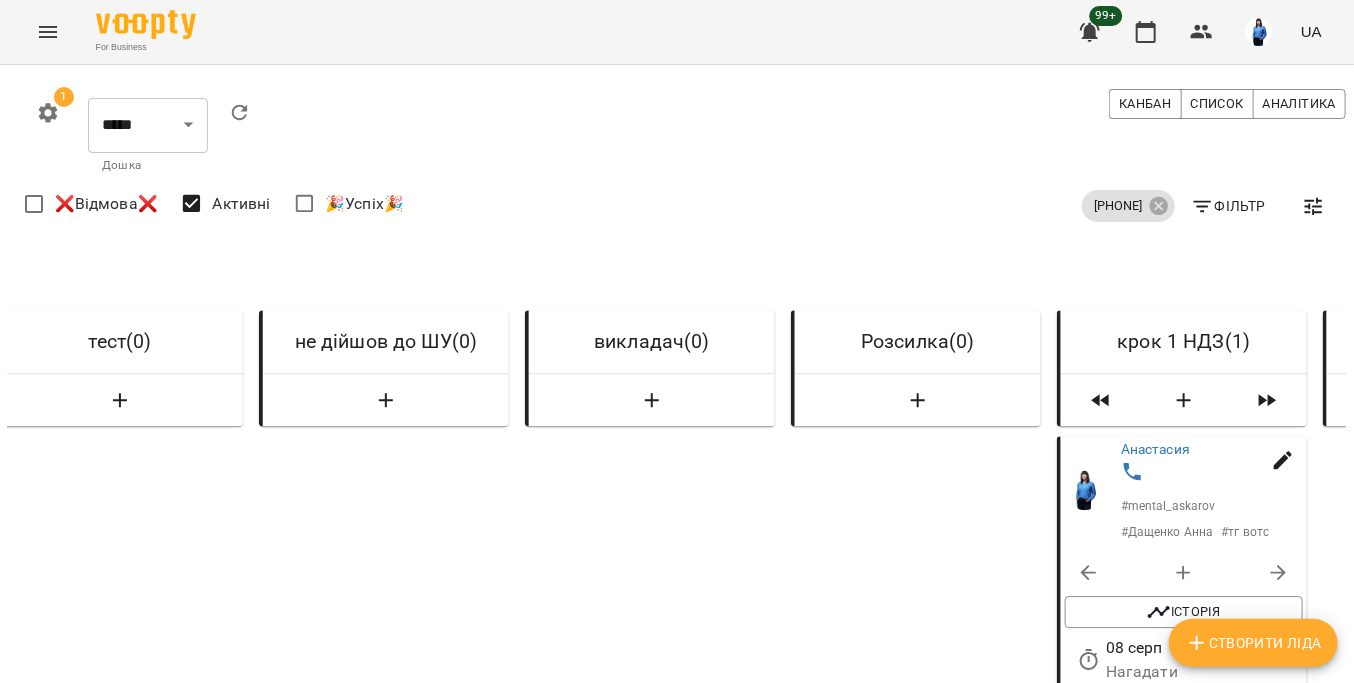 scroll, scrollTop: 0, scrollLeft: 6950, axis: horizontal 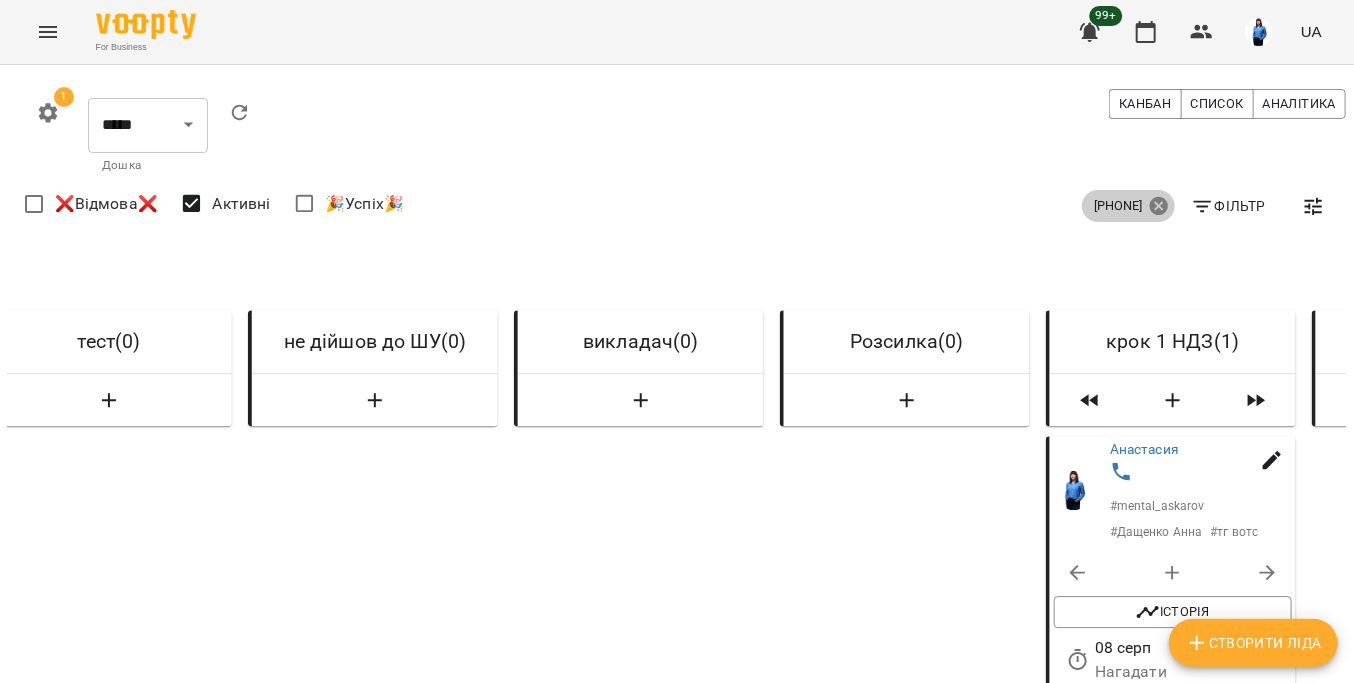 click 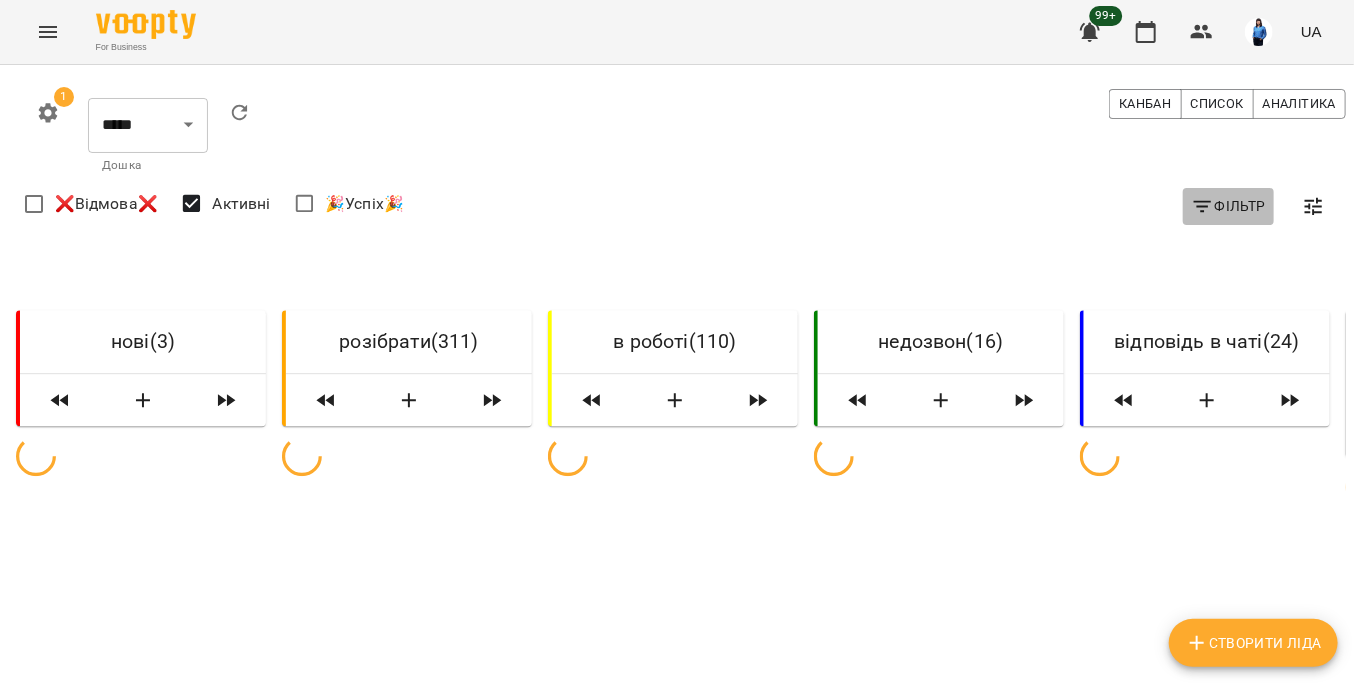 click on "Фільтр" at bounding box center (1228, 206) 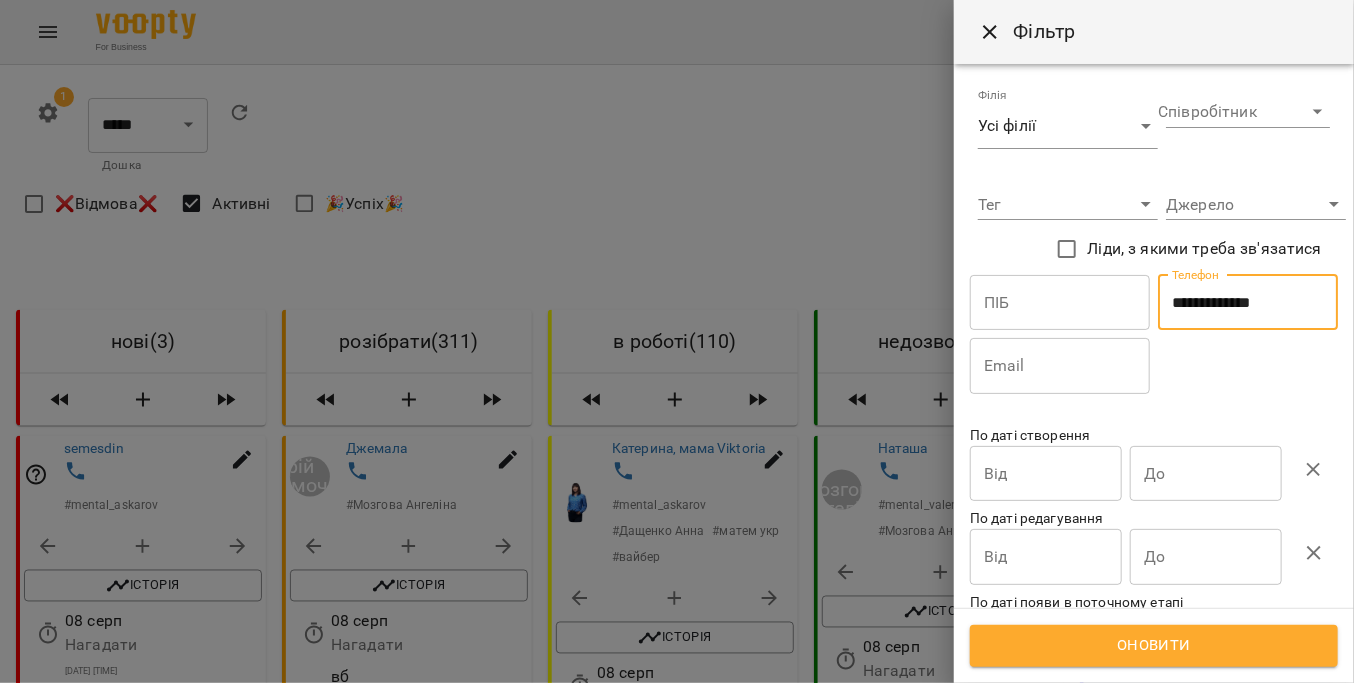 type on "**********" 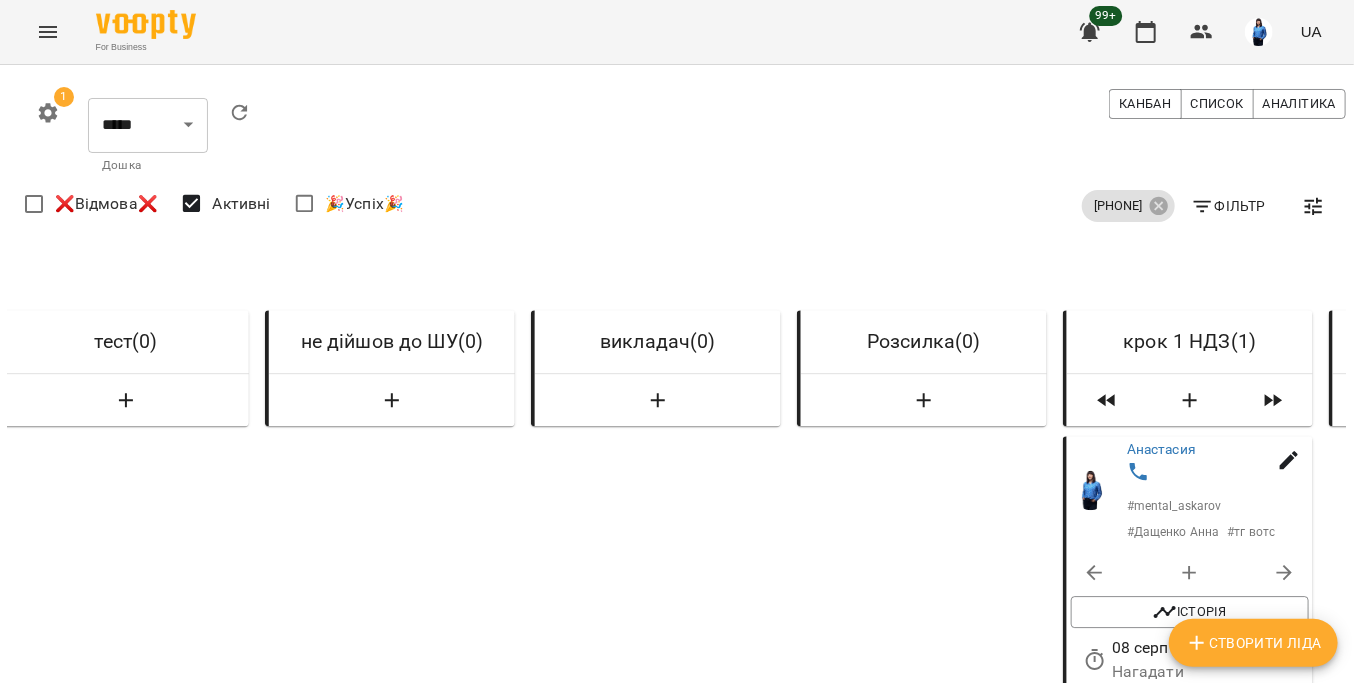 scroll, scrollTop: 0, scrollLeft: 7192, axis: horizontal 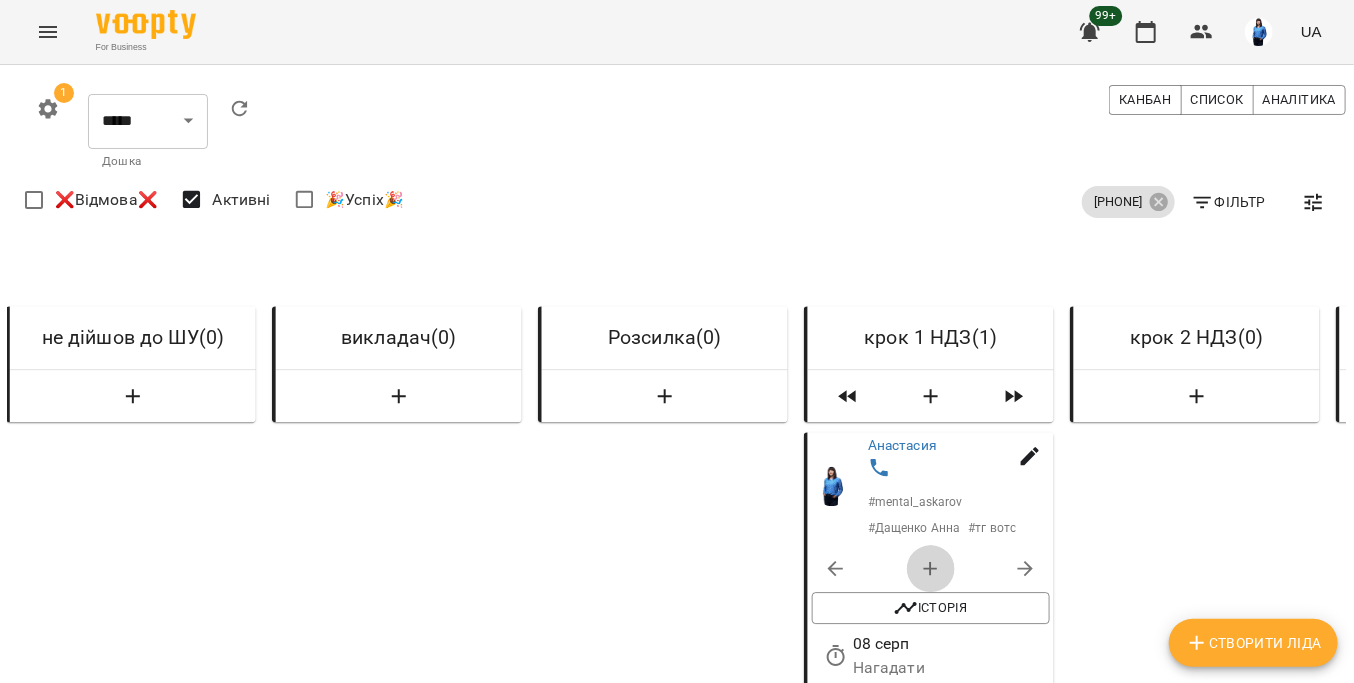 click 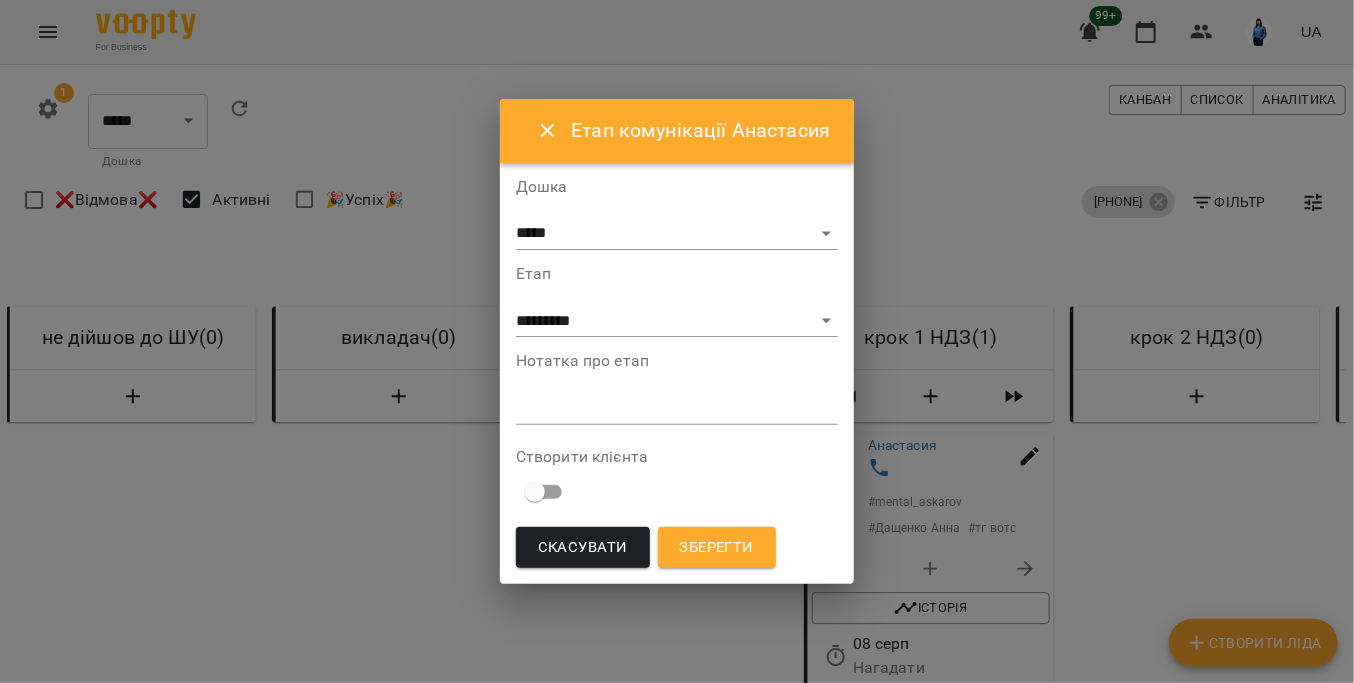 click on "Нотатка про етап *" at bounding box center [677, 393] 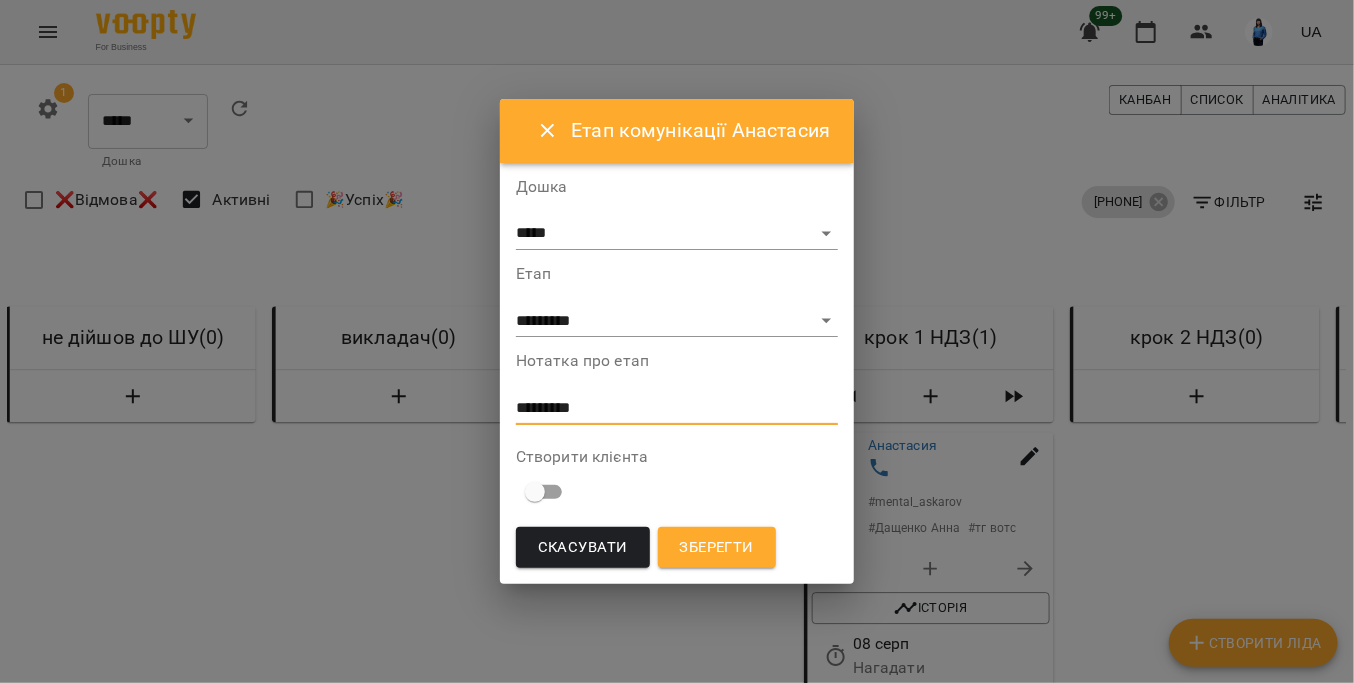 type on "*********" 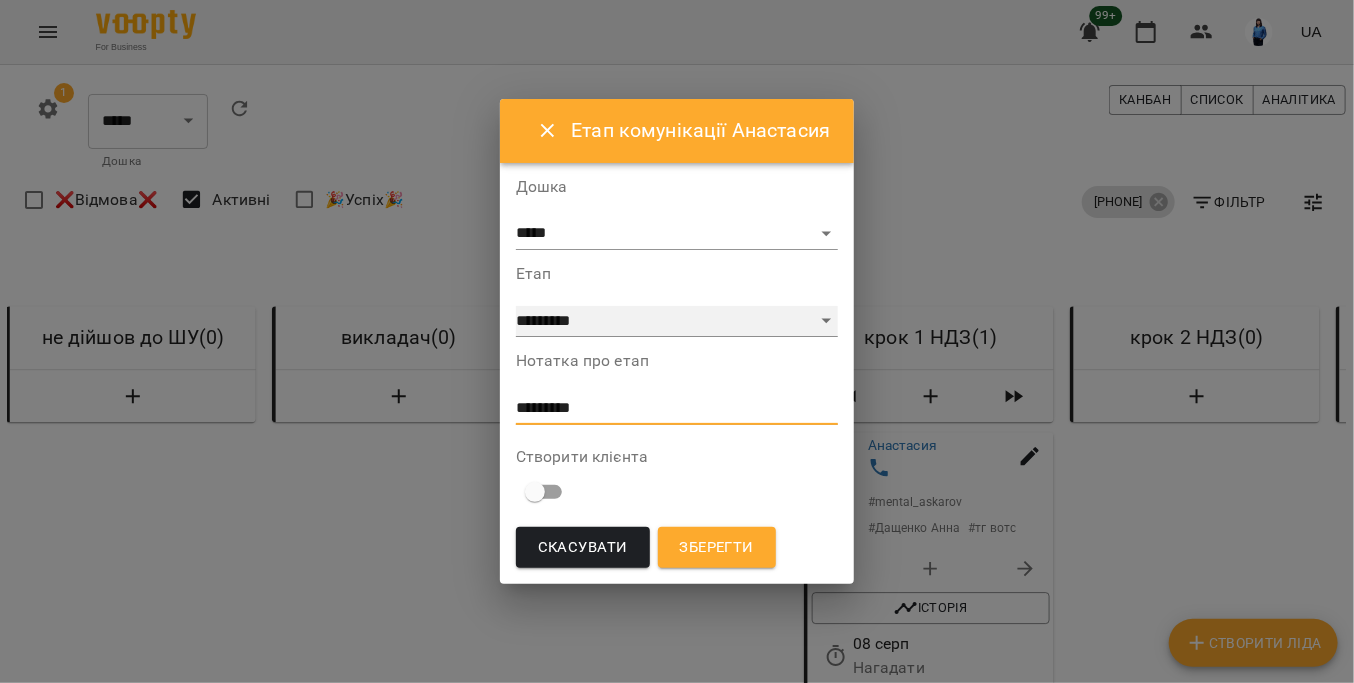 click on "**********" at bounding box center [677, 322] 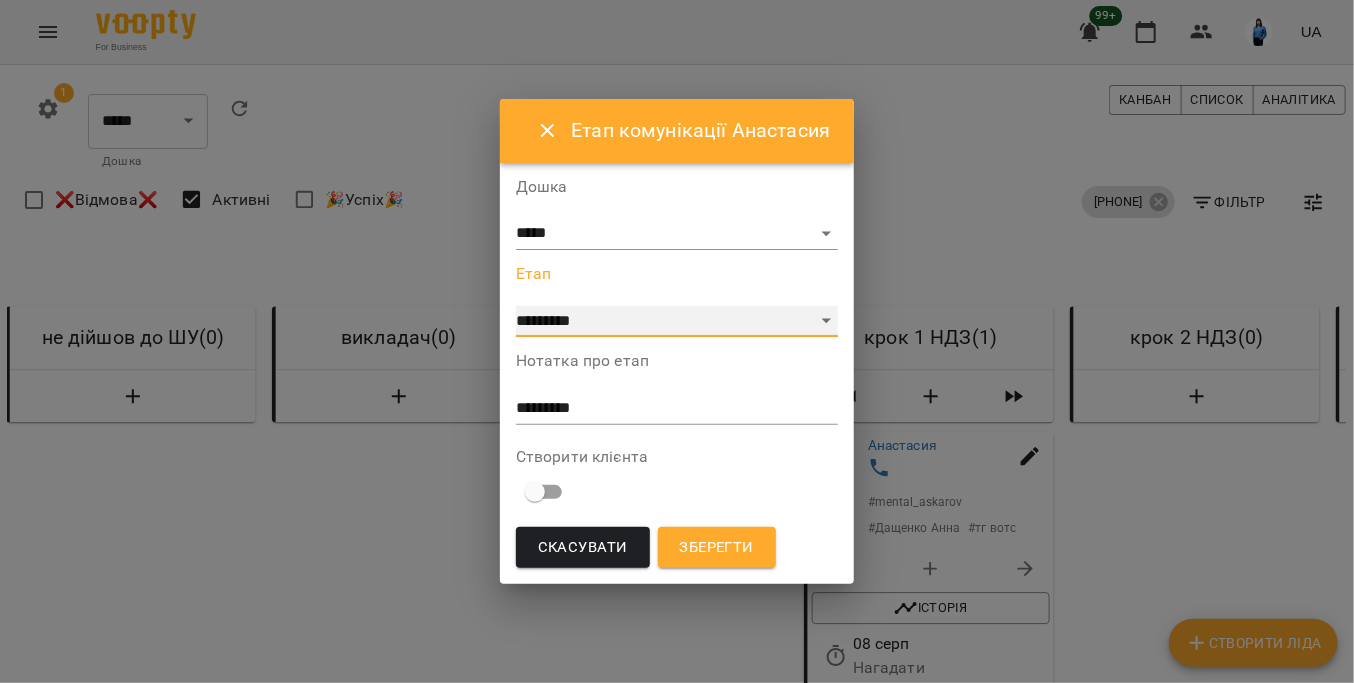 select on "*" 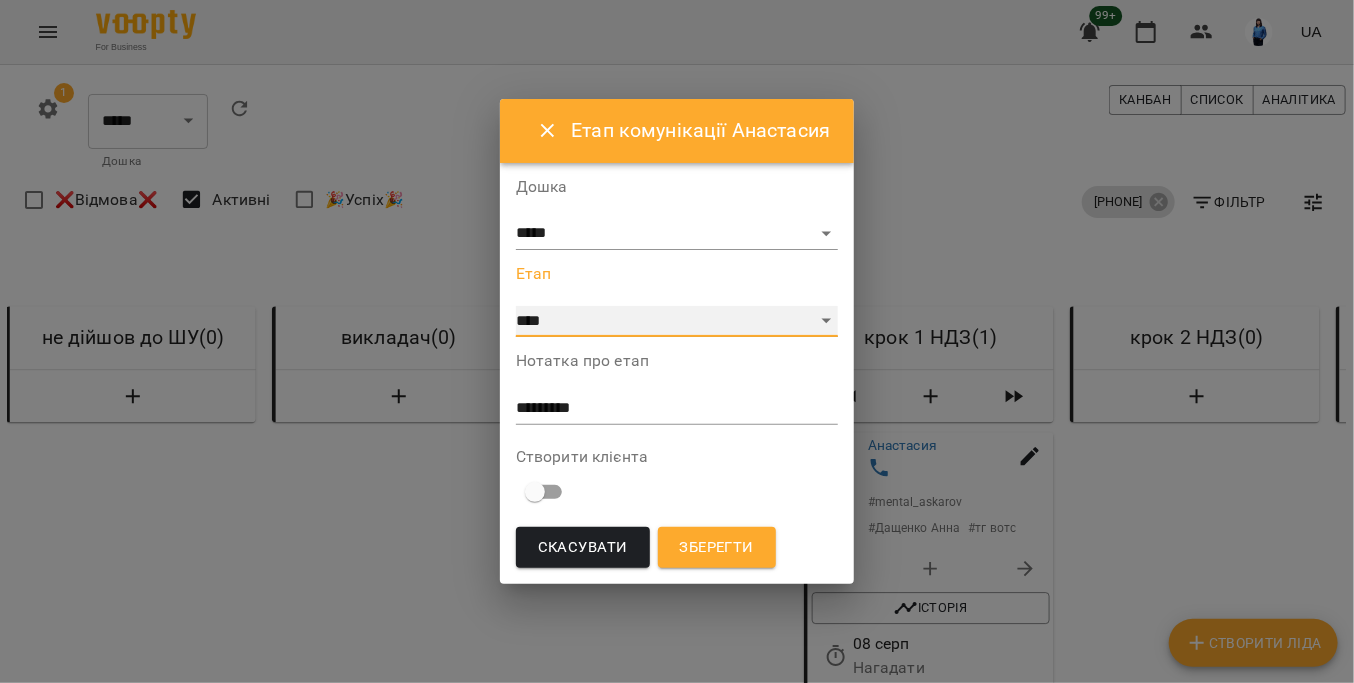 click on "**********" at bounding box center [677, 322] 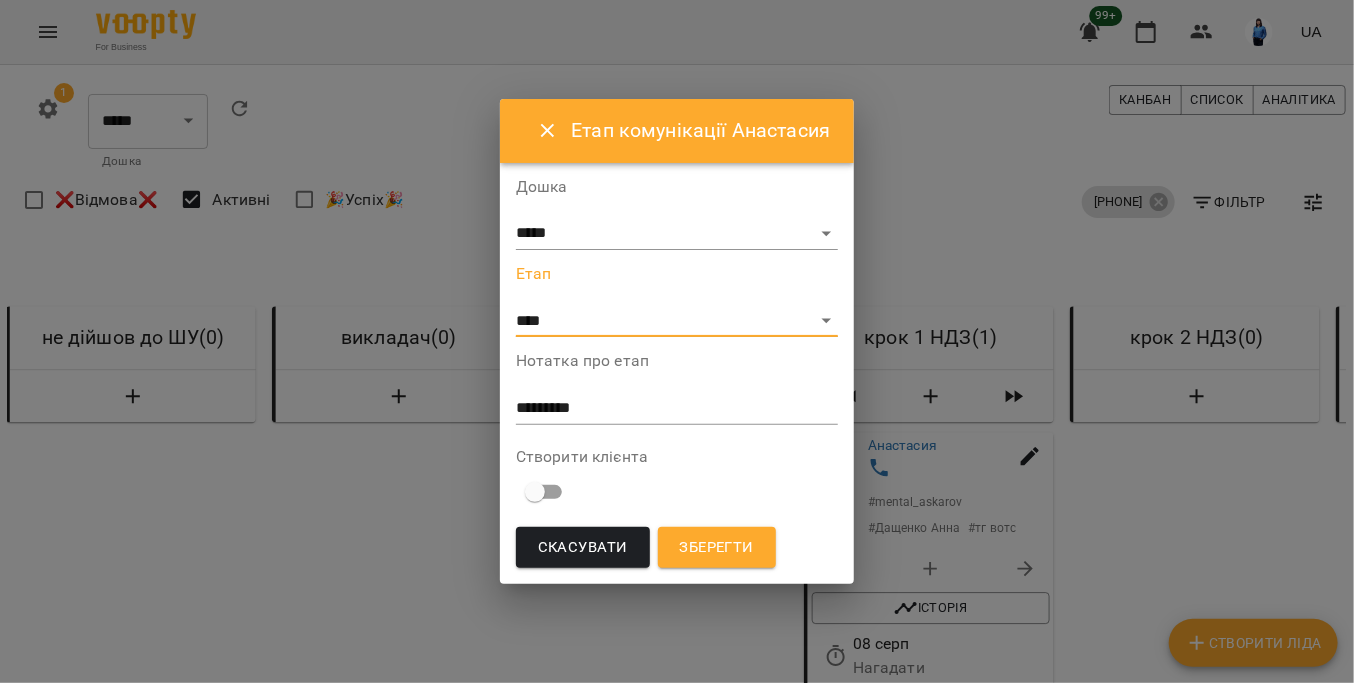 click on "Зберегти" at bounding box center (717, 548) 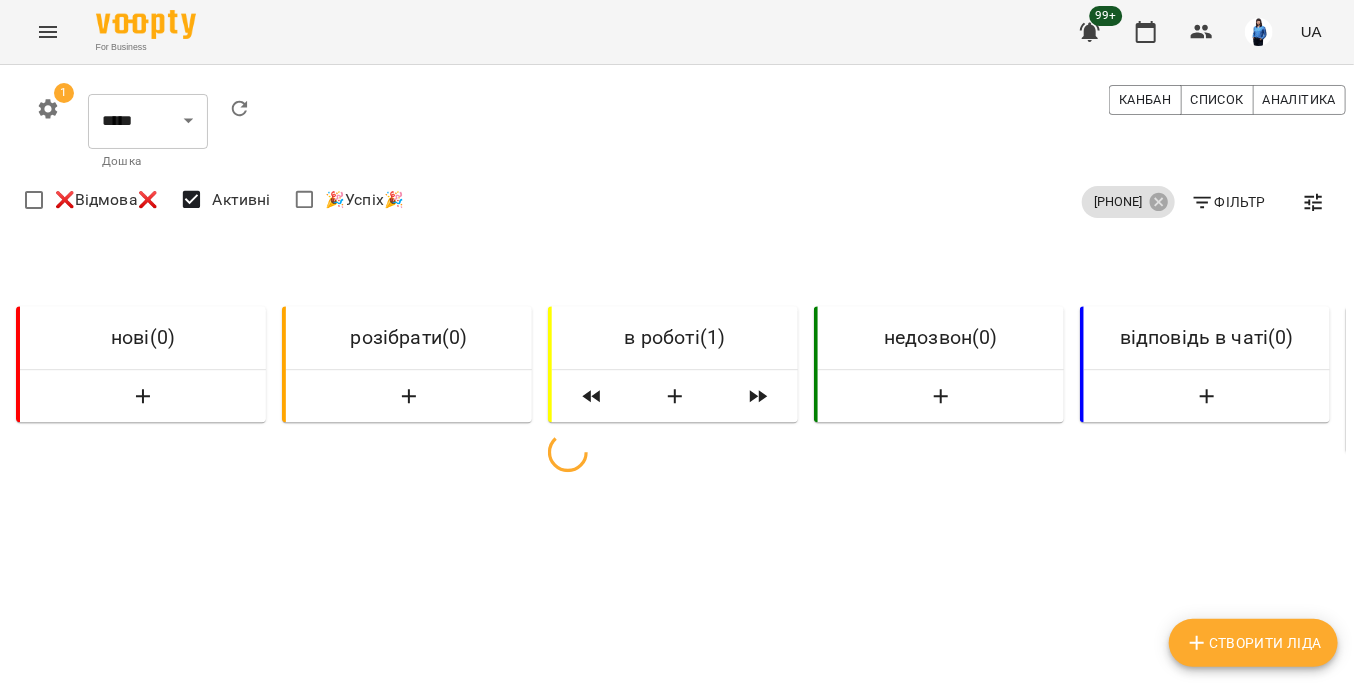 scroll, scrollTop: 0, scrollLeft: 0, axis: both 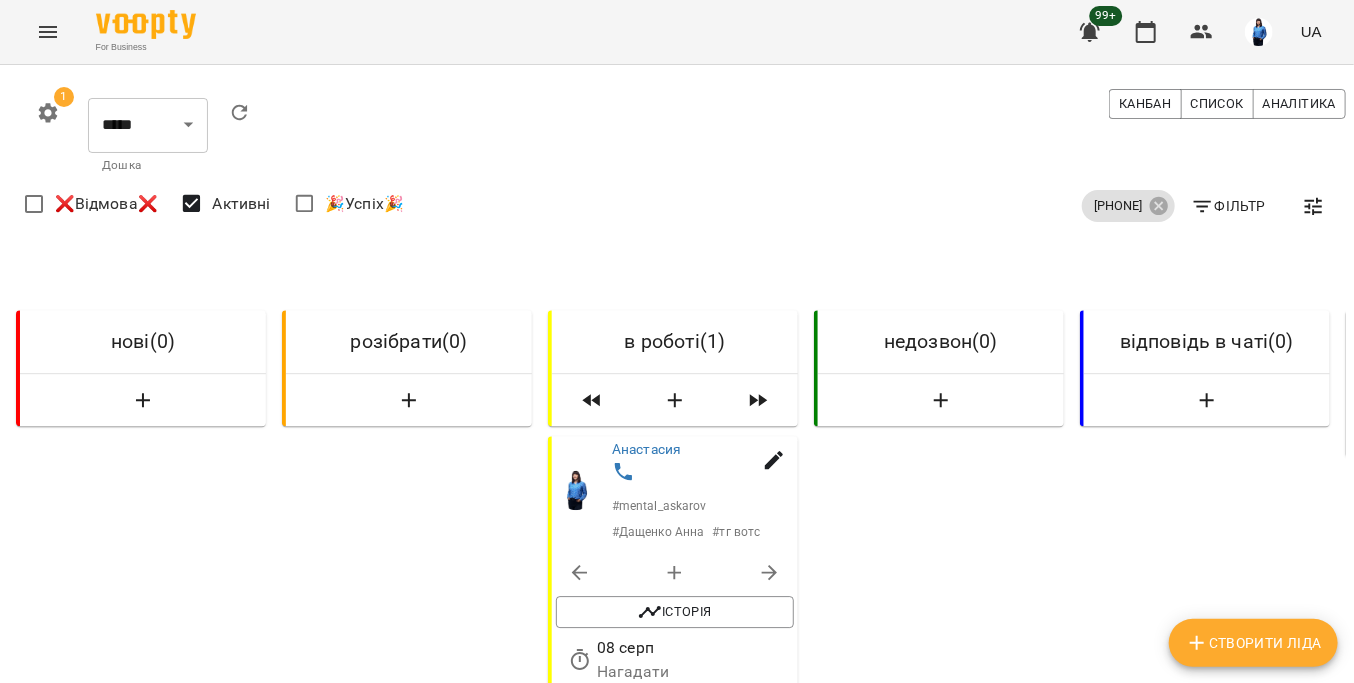 click on "нові ( 0 )" at bounding box center (141, 628) 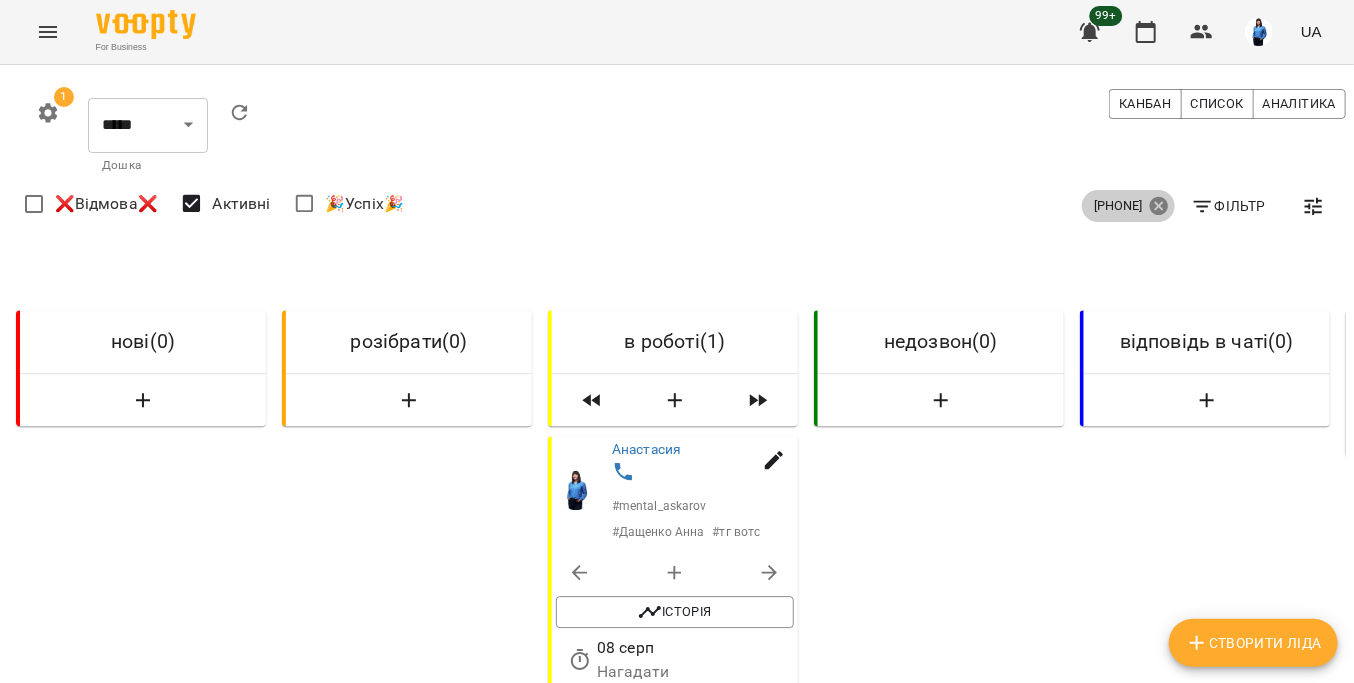 click 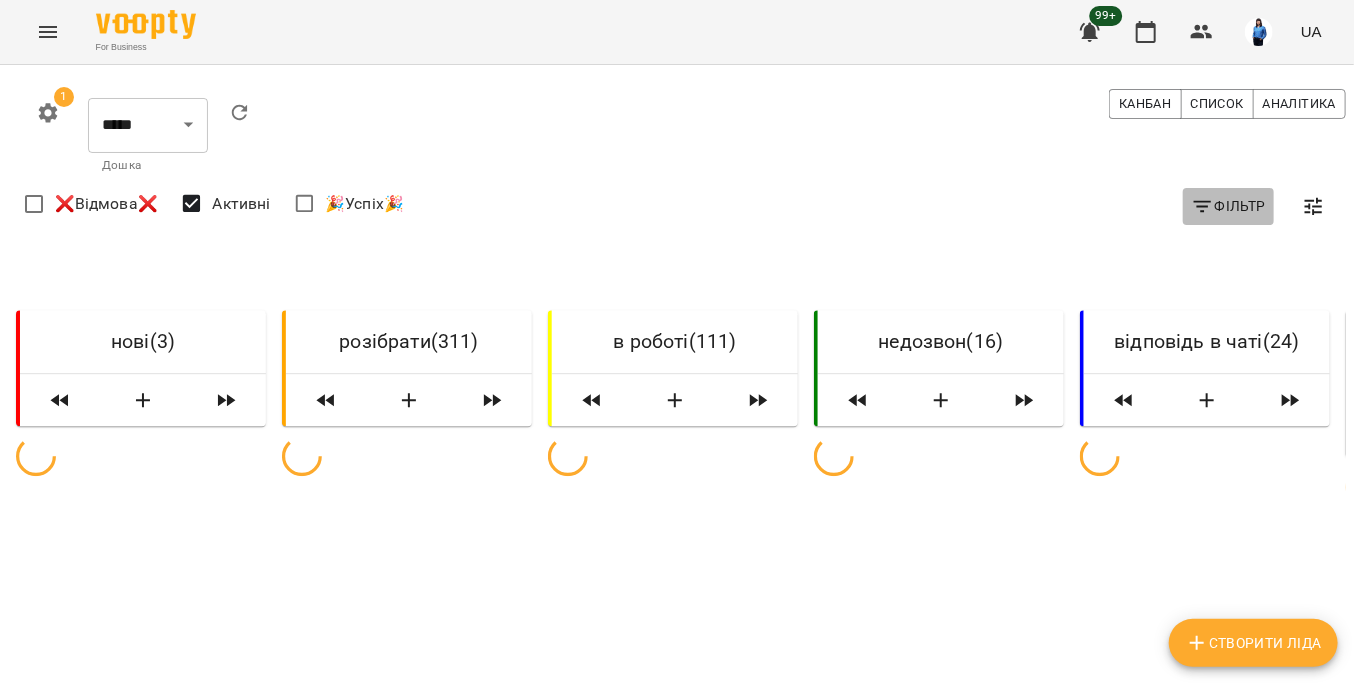 click on "Фільтр" at bounding box center (1228, 206) 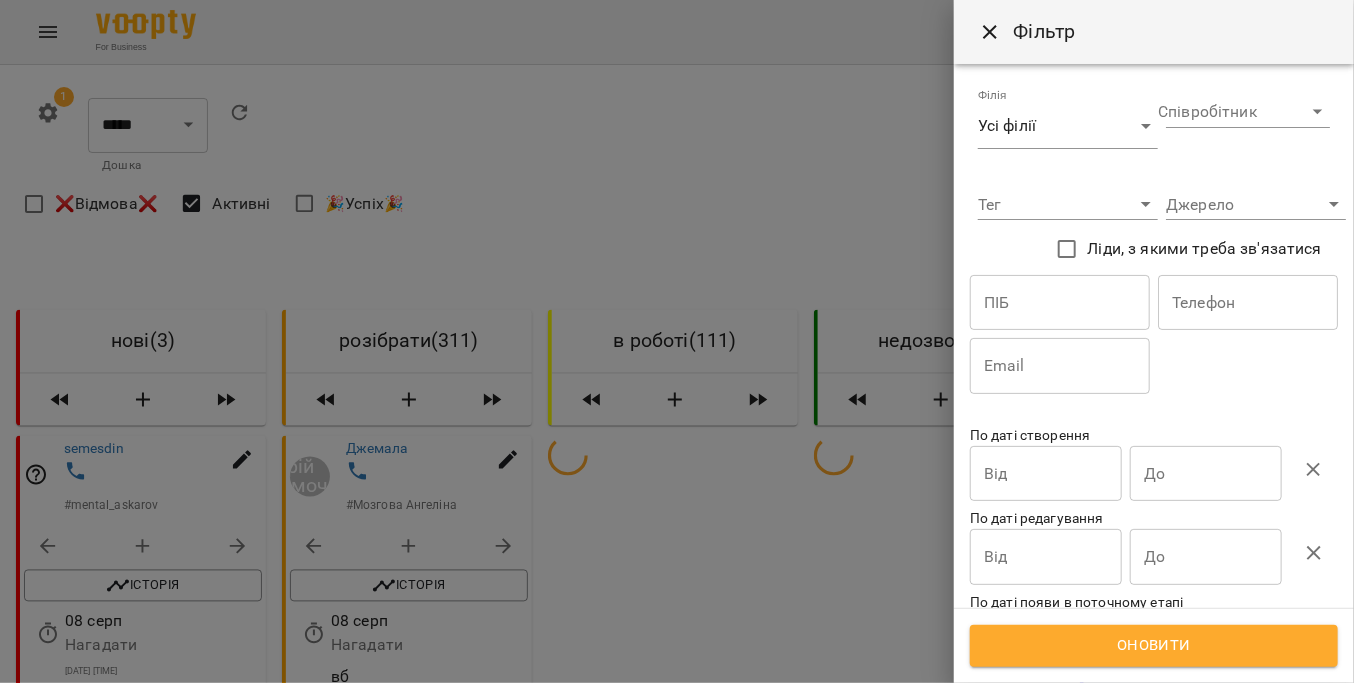 click at bounding box center [1248, 303] 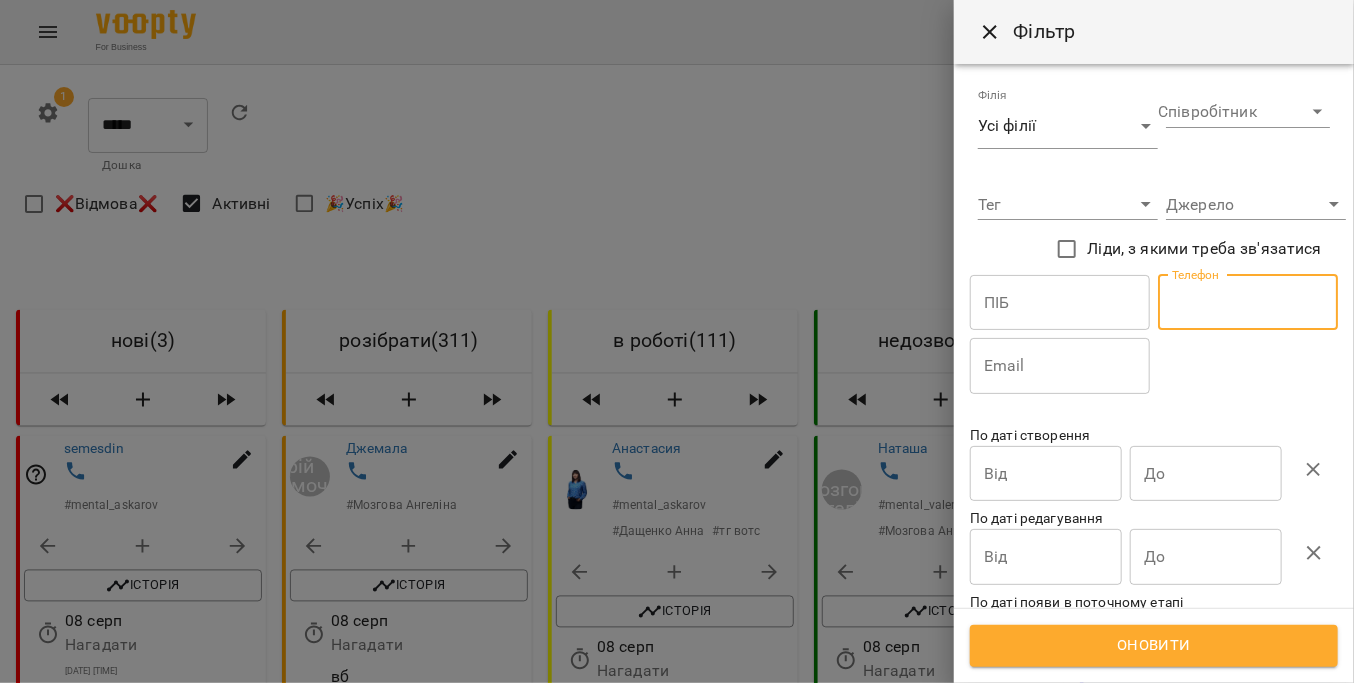 paste on "**********" 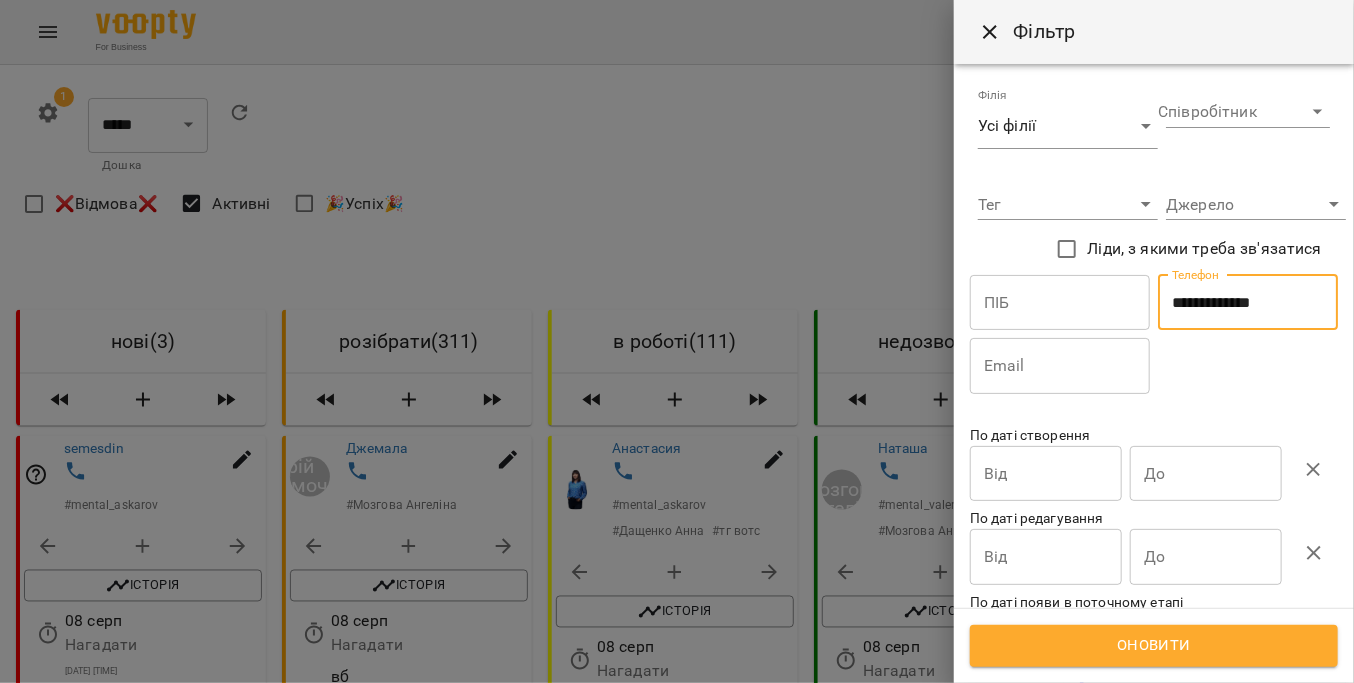 type on "**********" 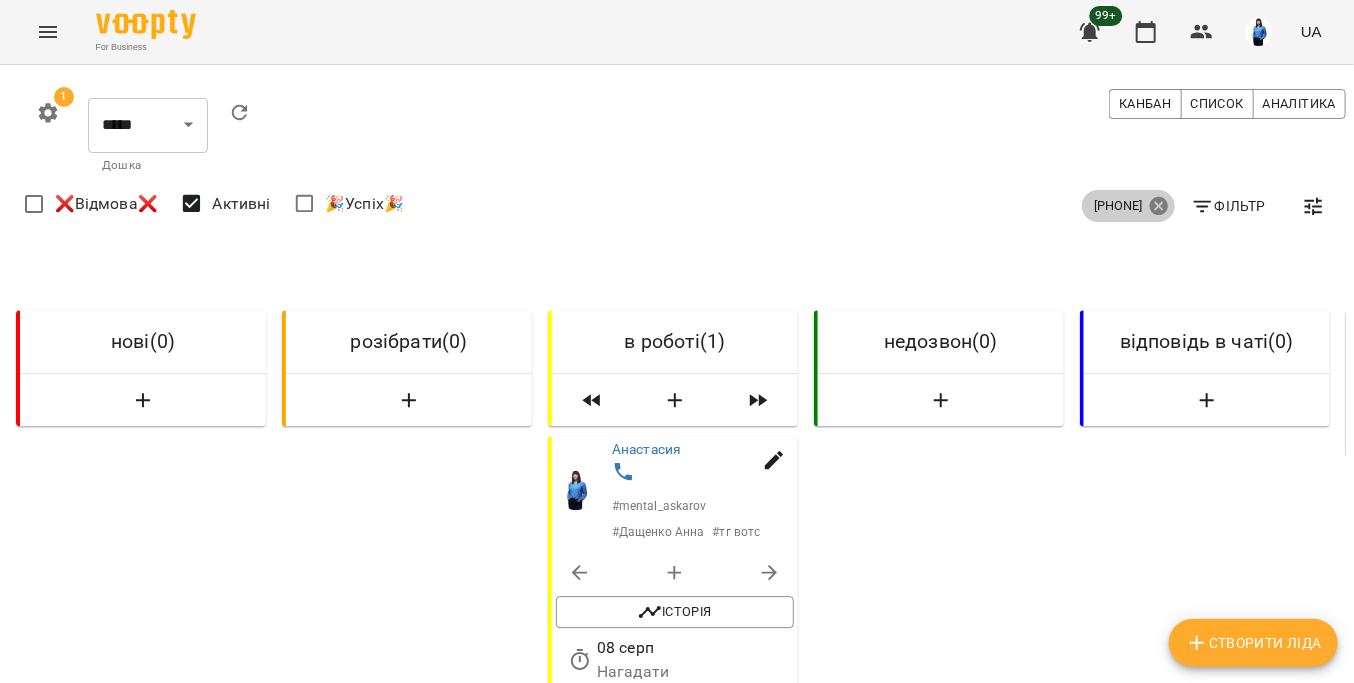 click 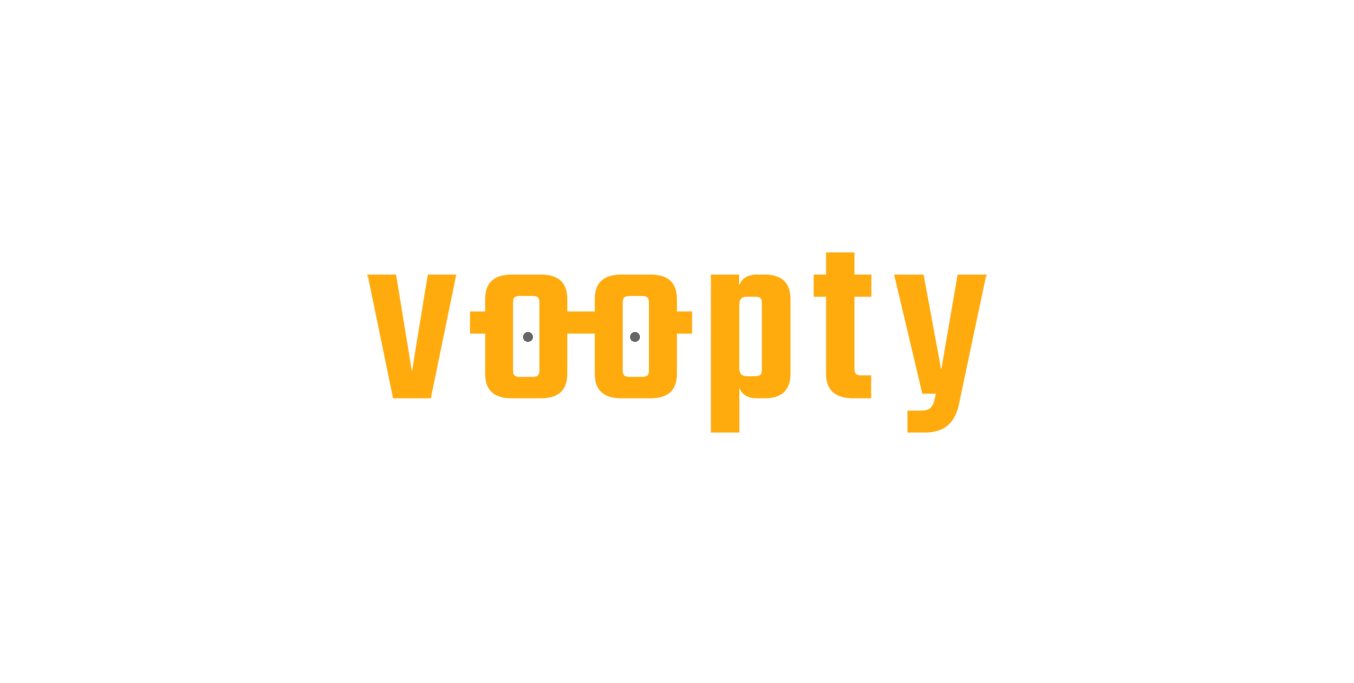 scroll, scrollTop: 0, scrollLeft: 0, axis: both 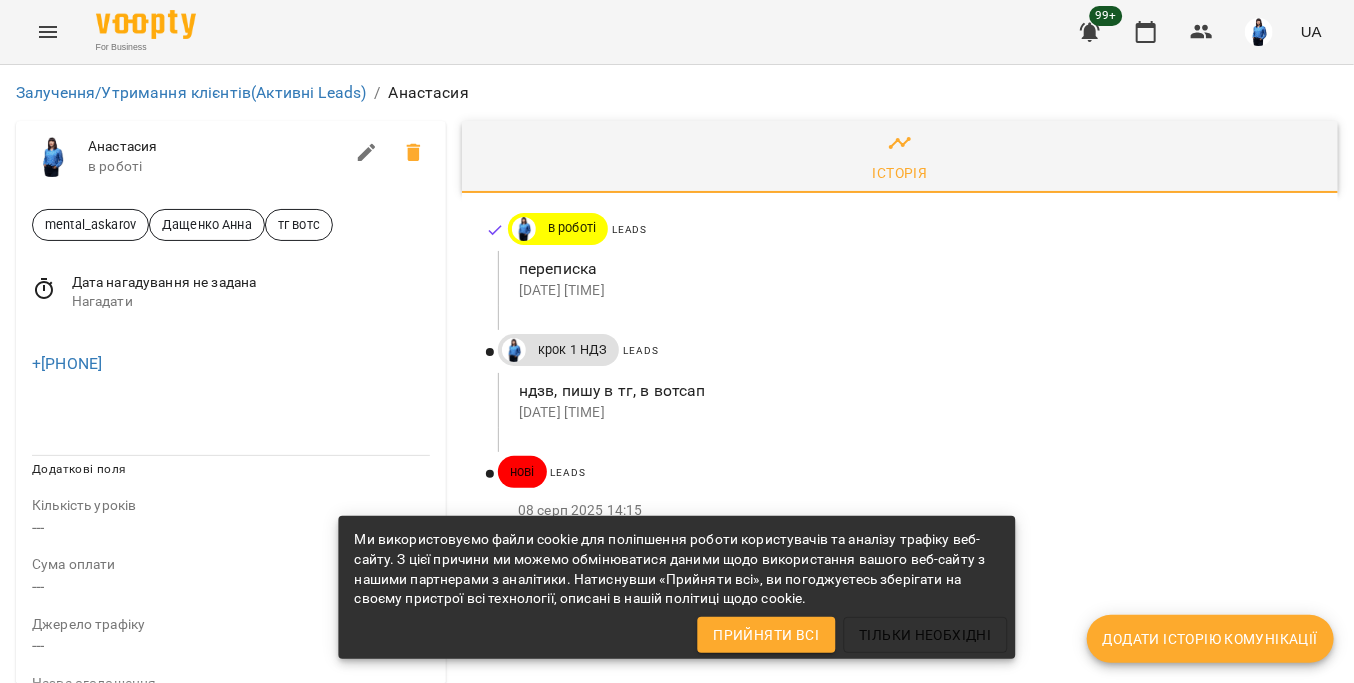 drag, startPoint x: 163, startPoint y: 364, endPoint x: 11, endPoint y: 357, distance: 152.1611 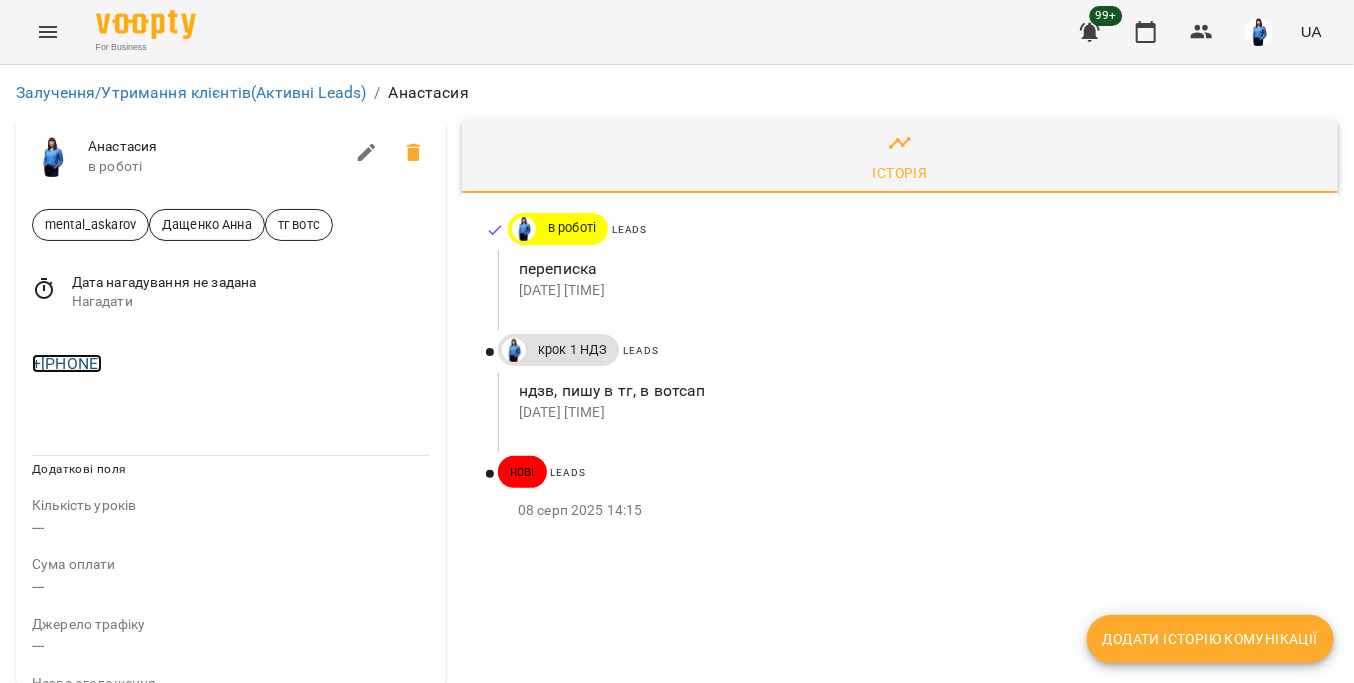 copy on "+380734102983" 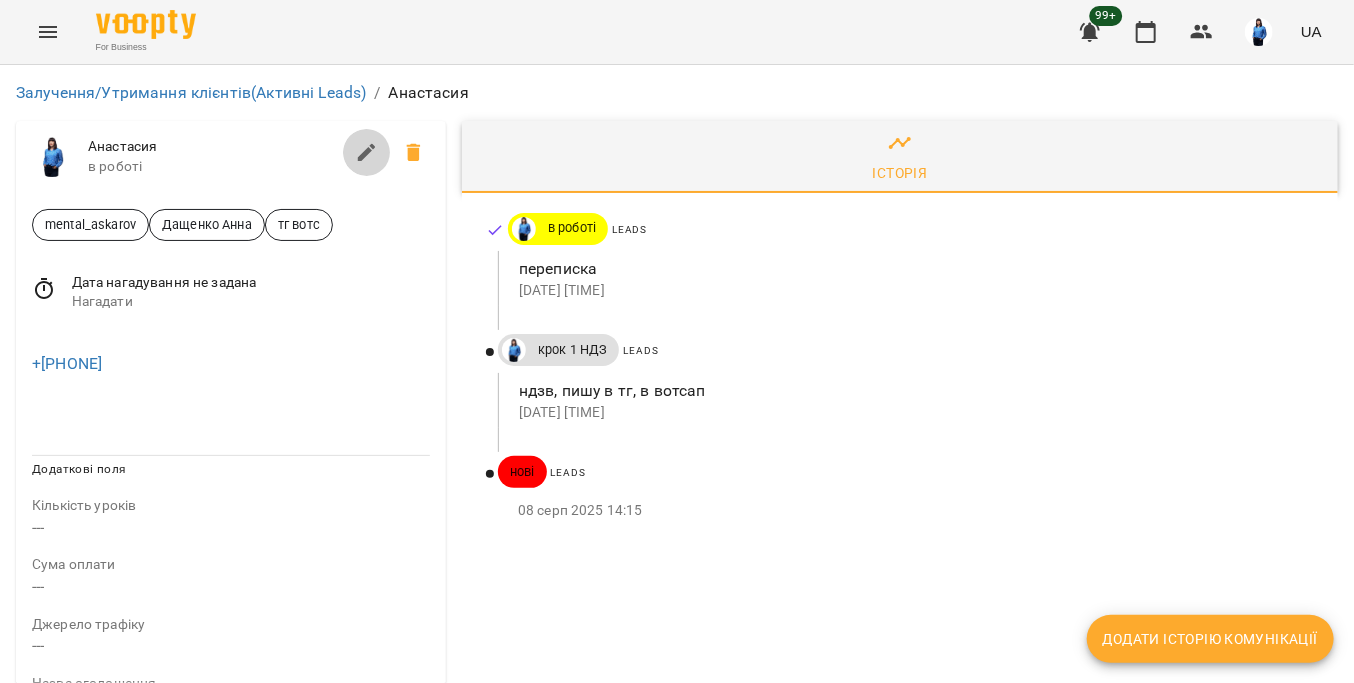 click 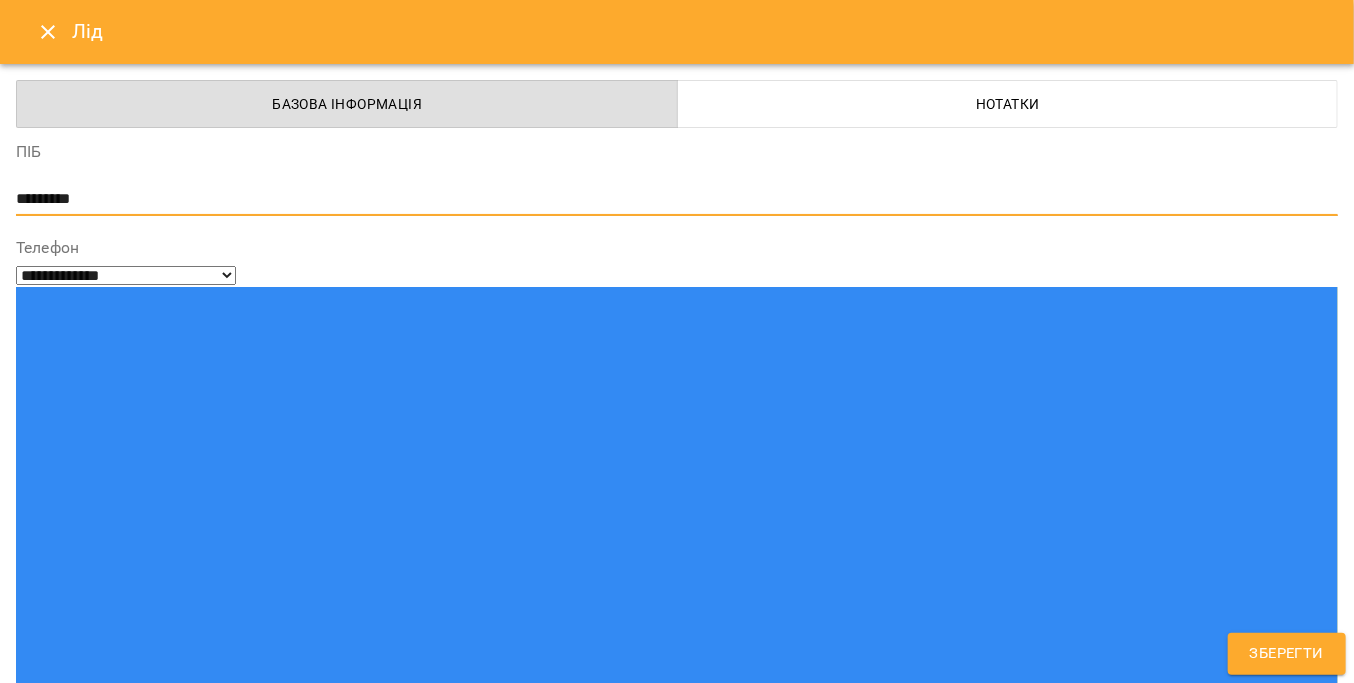 click on "*********" at bounding box center (669, 199) 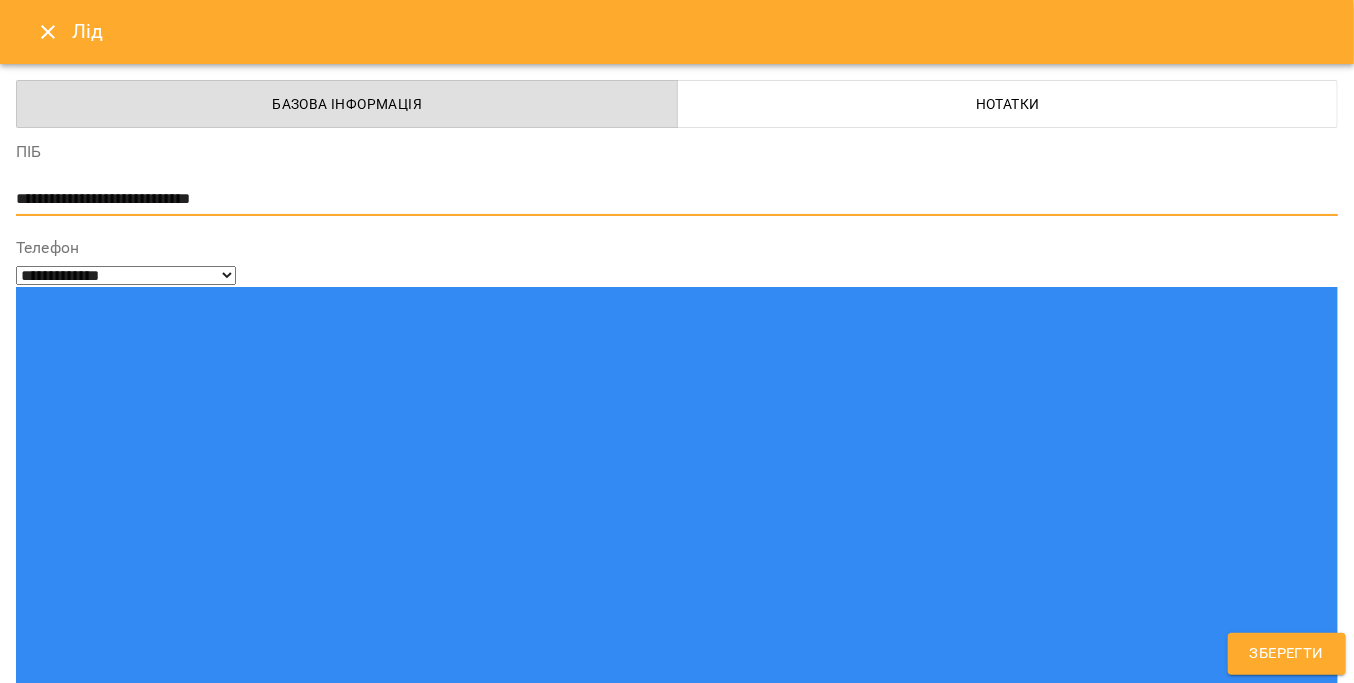 type on "**********" 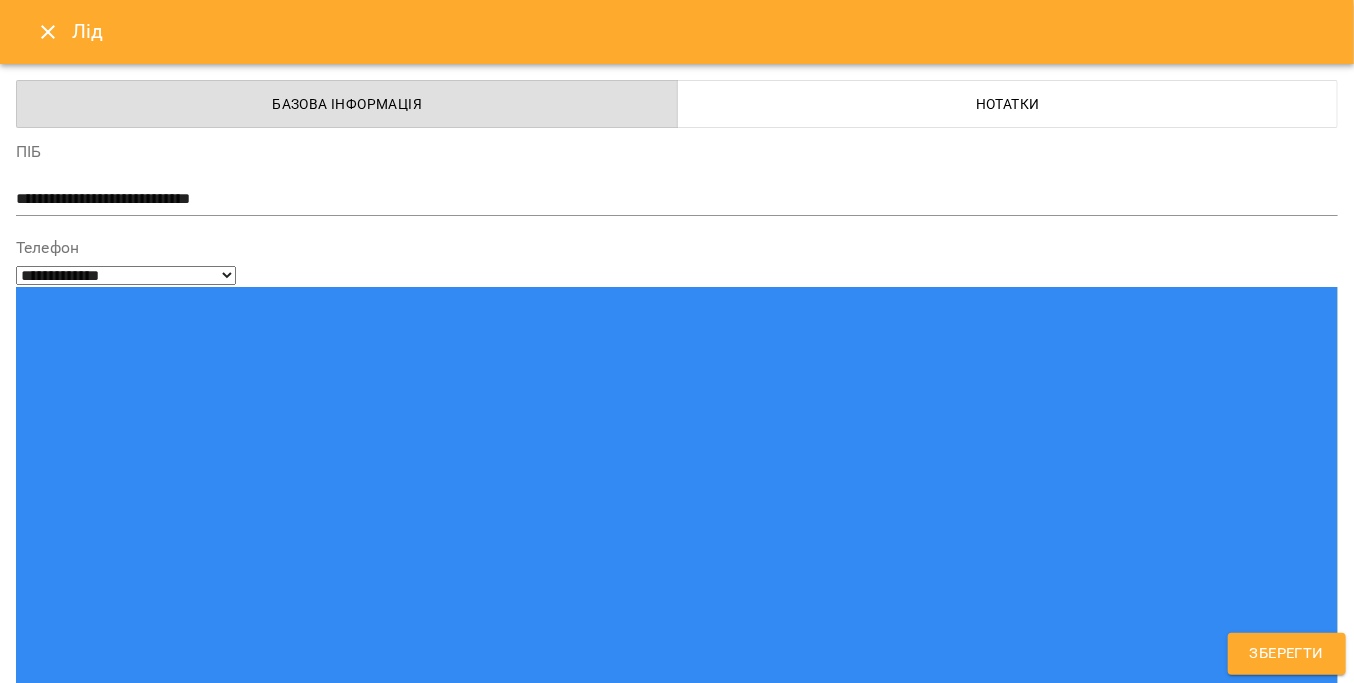 click 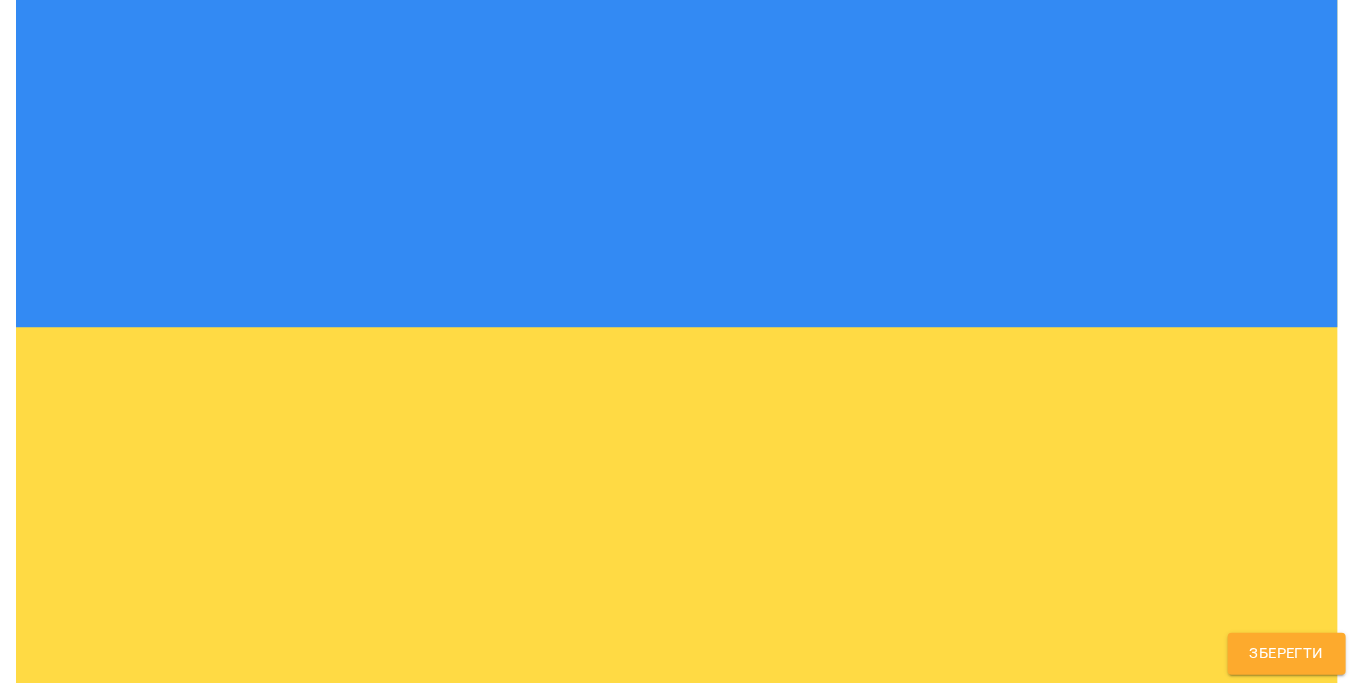 click at bounding box center [677, 1301] 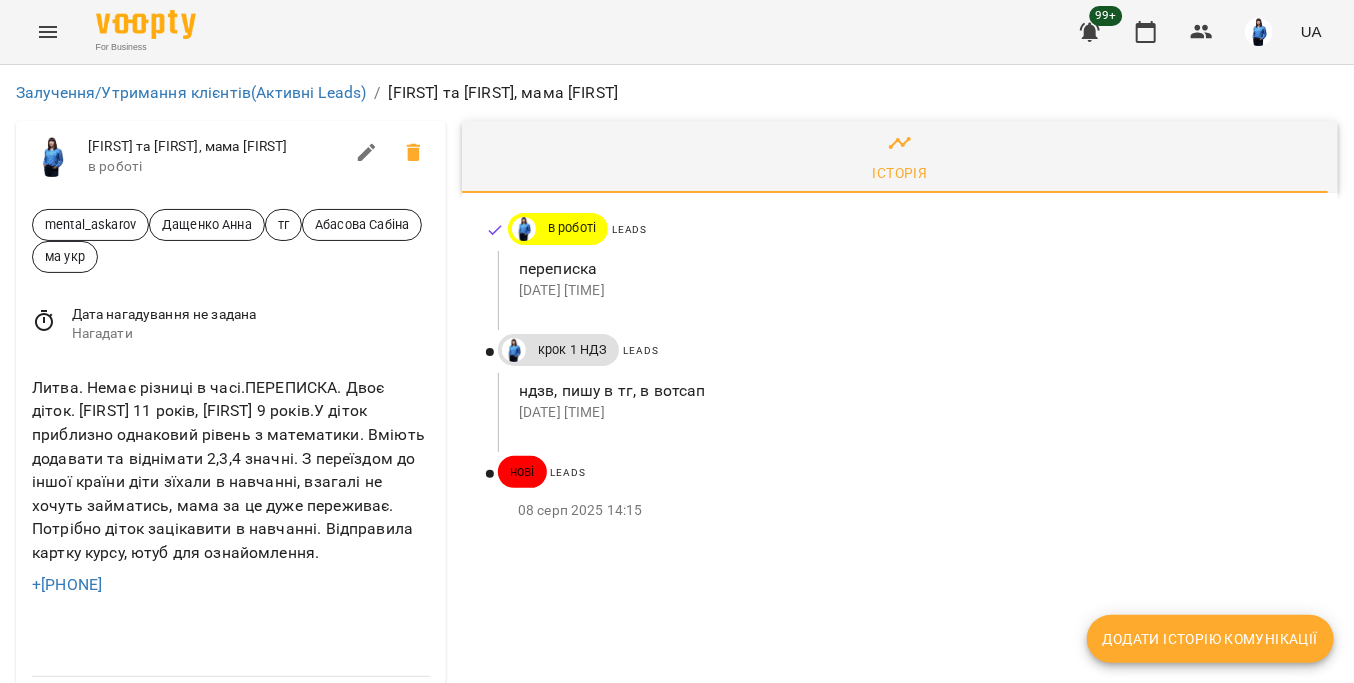 click on "Додати історію комунікації" at bounding box center (1210, 639) 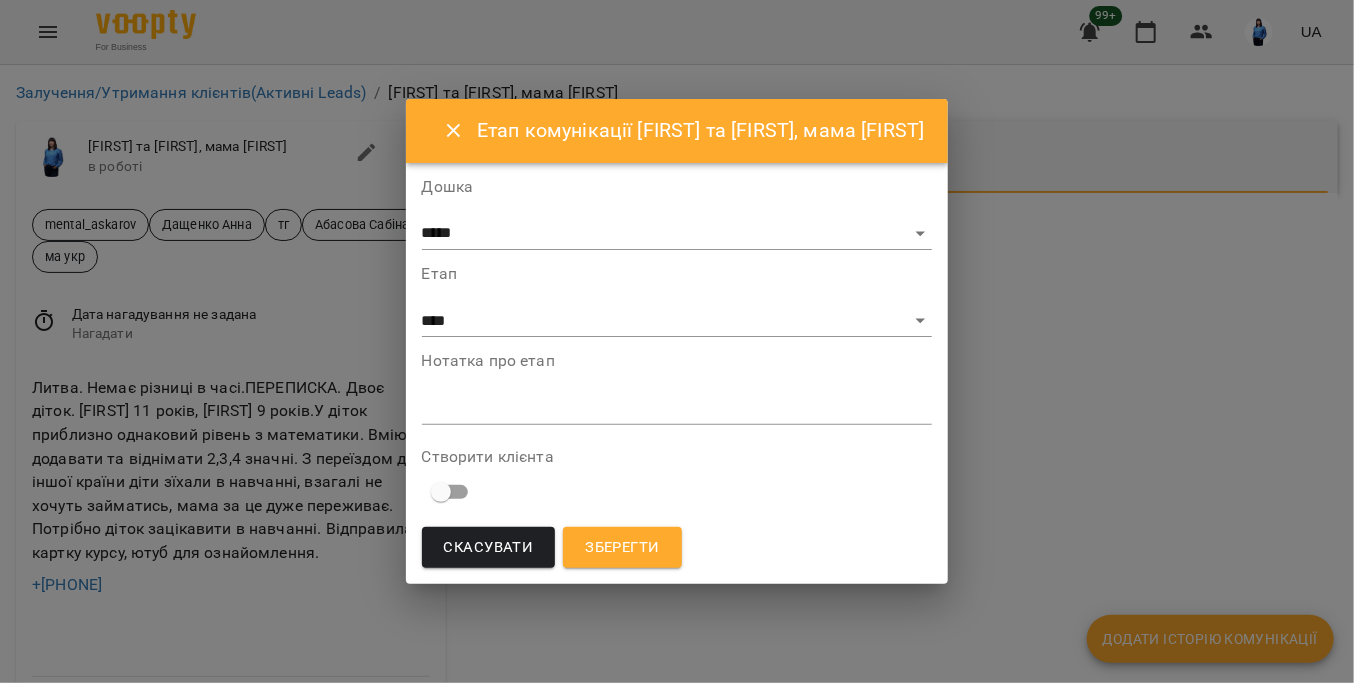 click at bounding box center [677, 408] 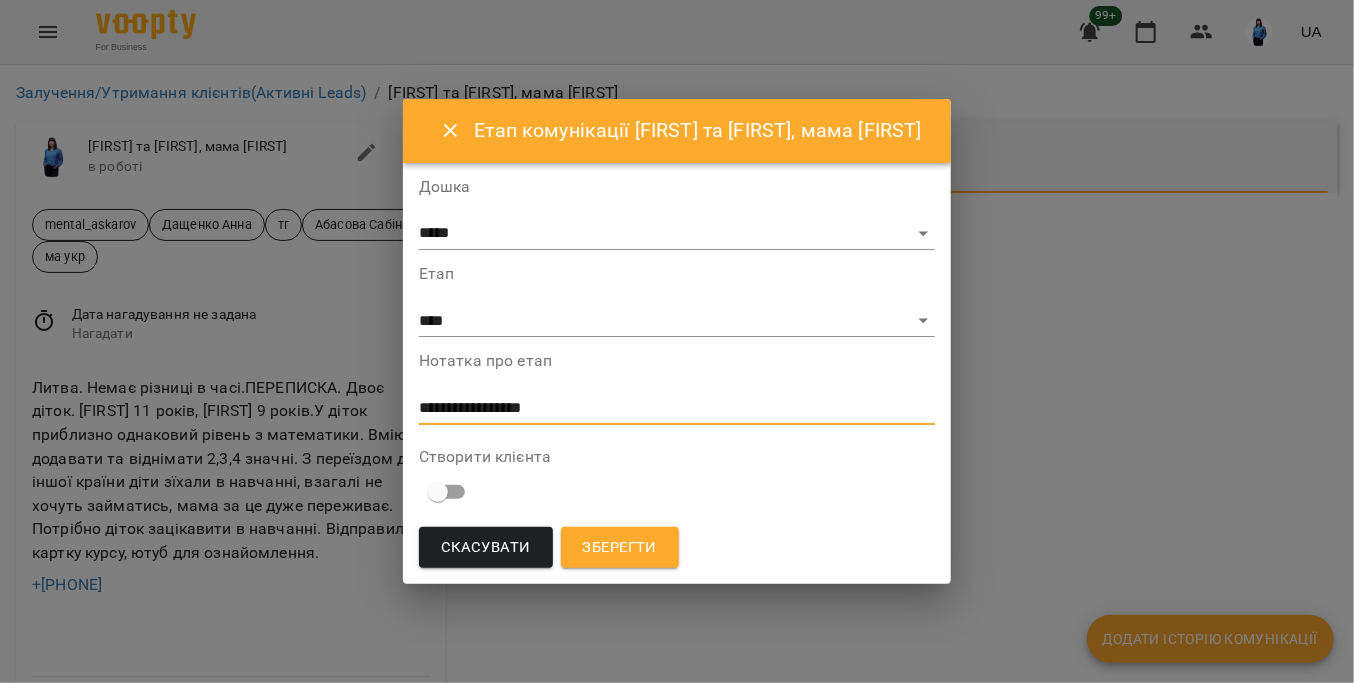 type on "**********" 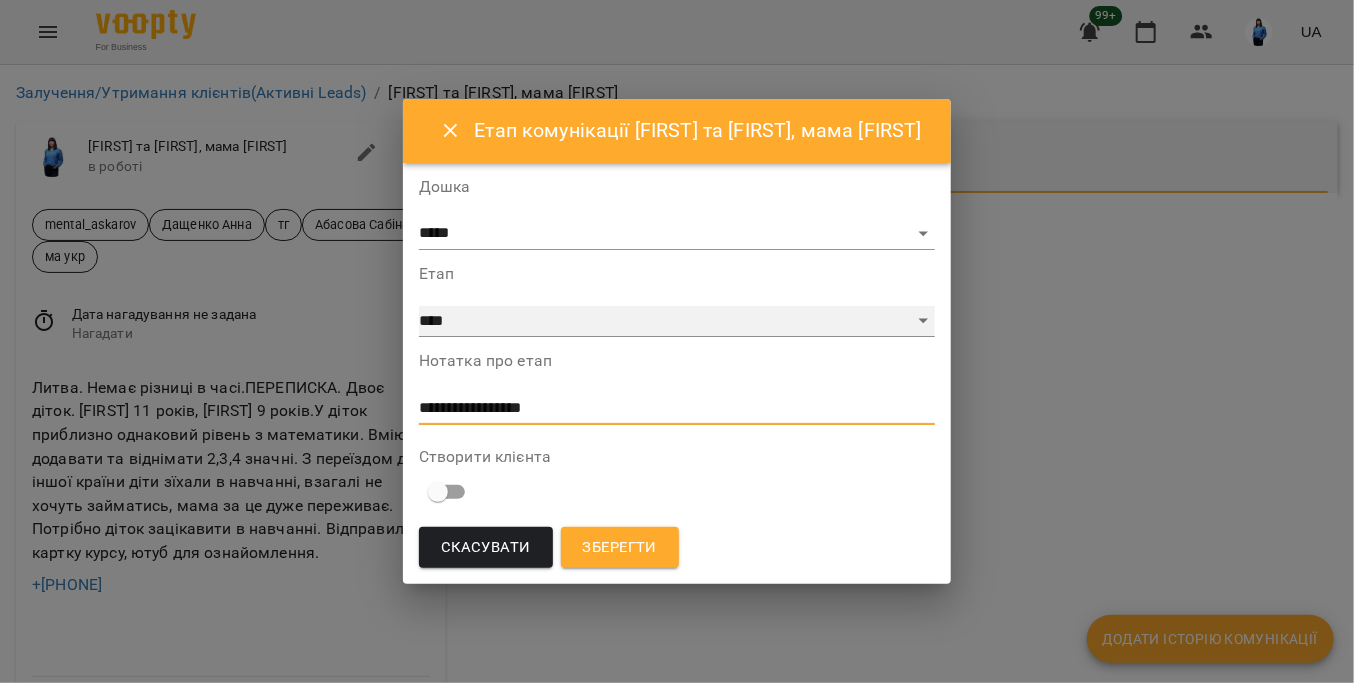click on "**********" at bounding box center (677, 322) 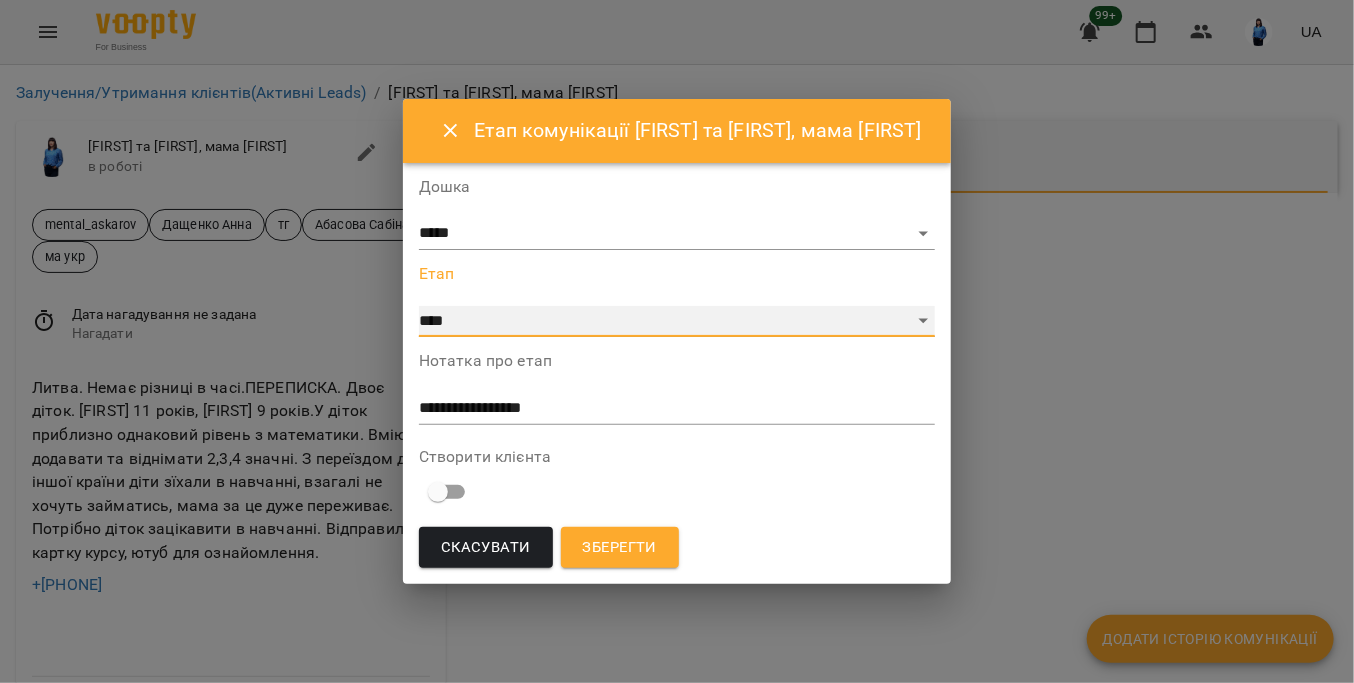 select on "*" 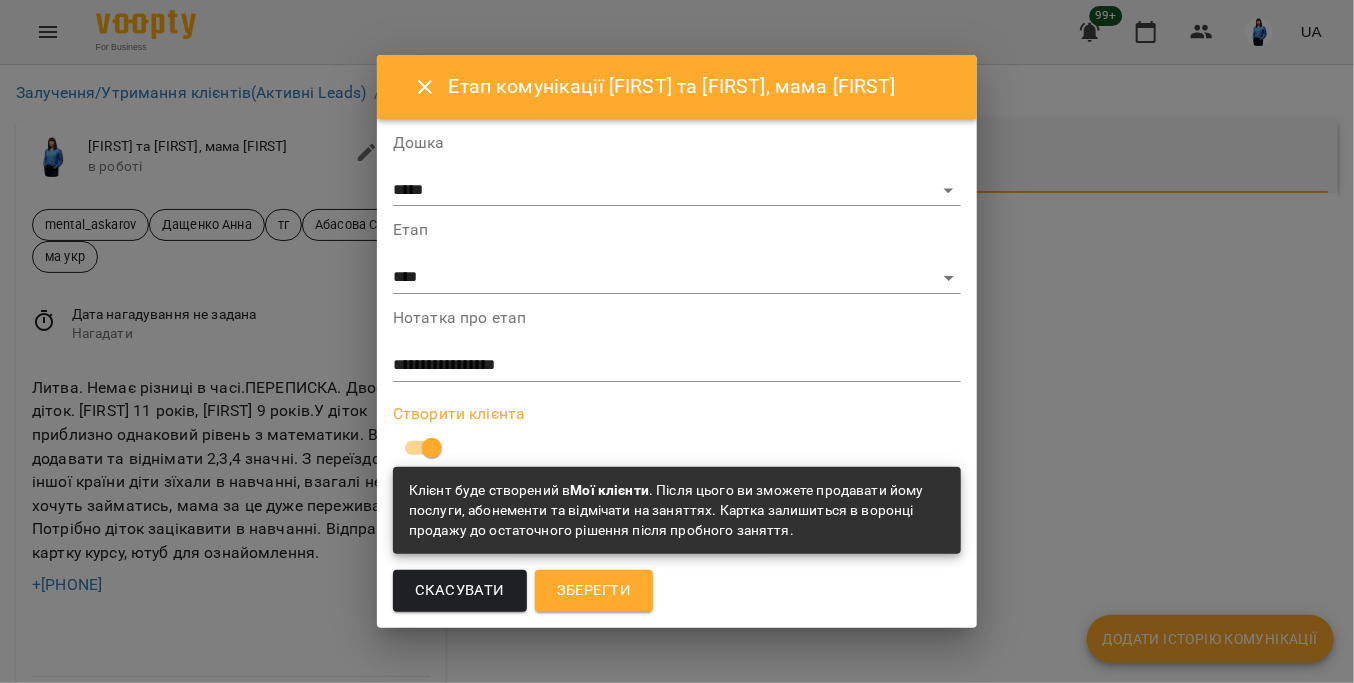 click on "Зберегти" at bounding box center [594, 591] 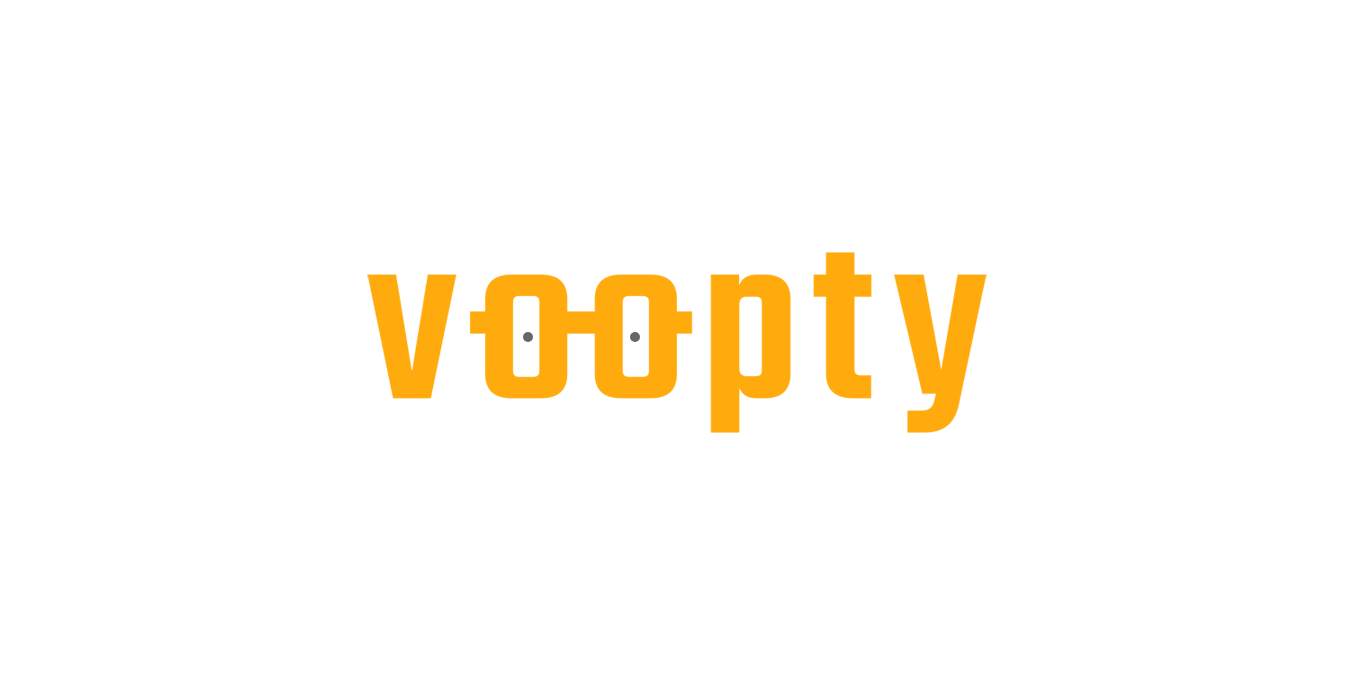 scroll, scrollTop: 0, scrollLeft: 0, axis: both 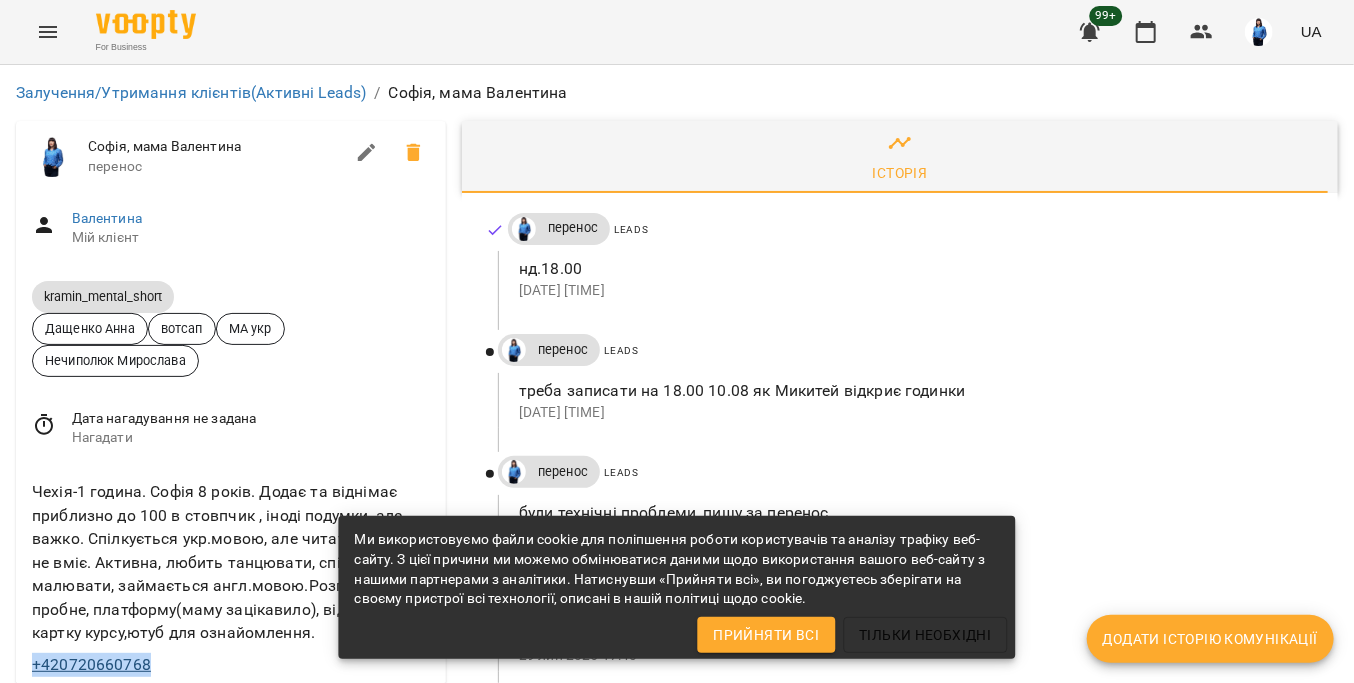 drag, startPoint x: 144, startPoint y: 559, endPoint x: 33, endPoint y: 557, distance: 111.01801 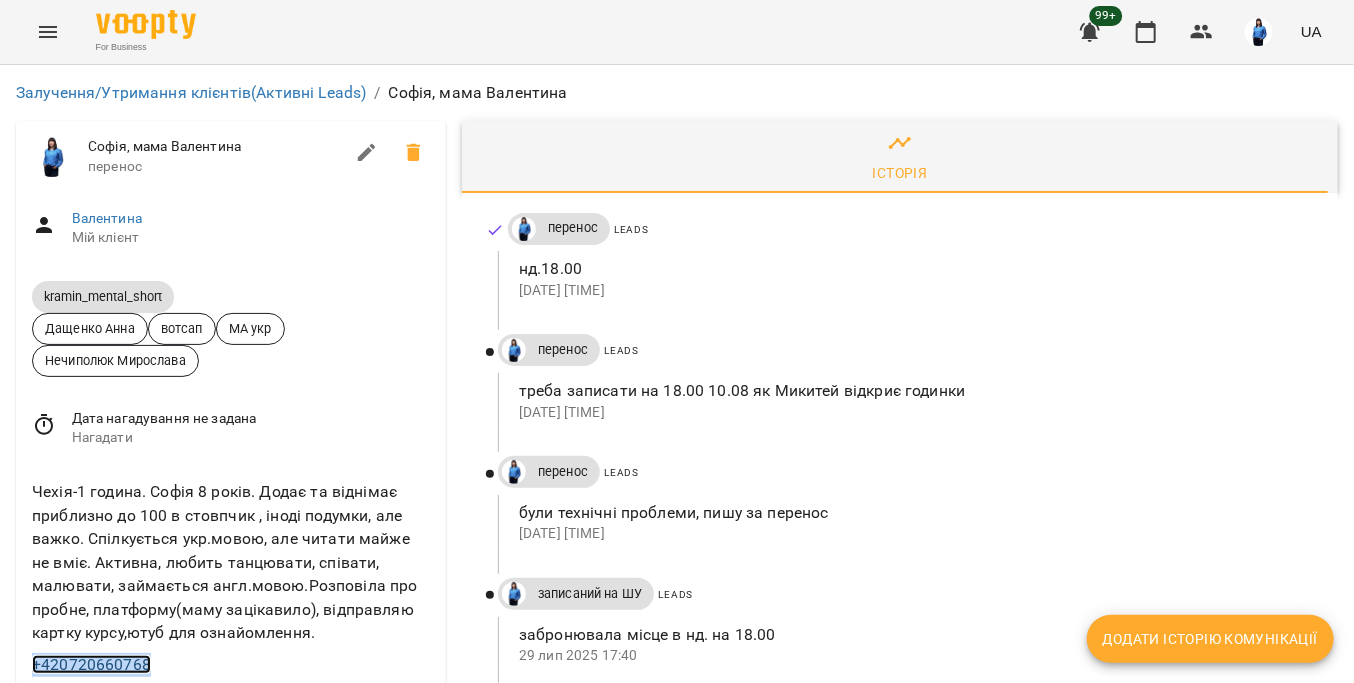 copy on "+420720660768" 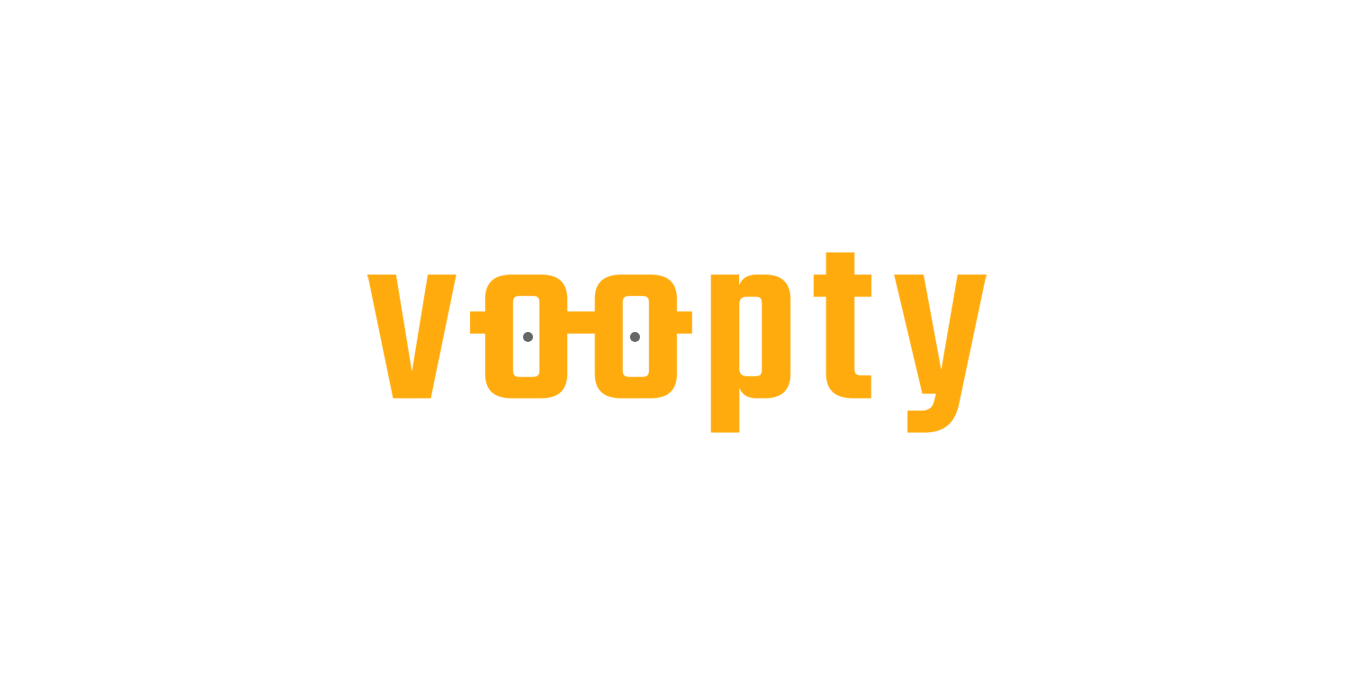 scroll, scrollTop: 0, scrollLeft: 0, axis: both 